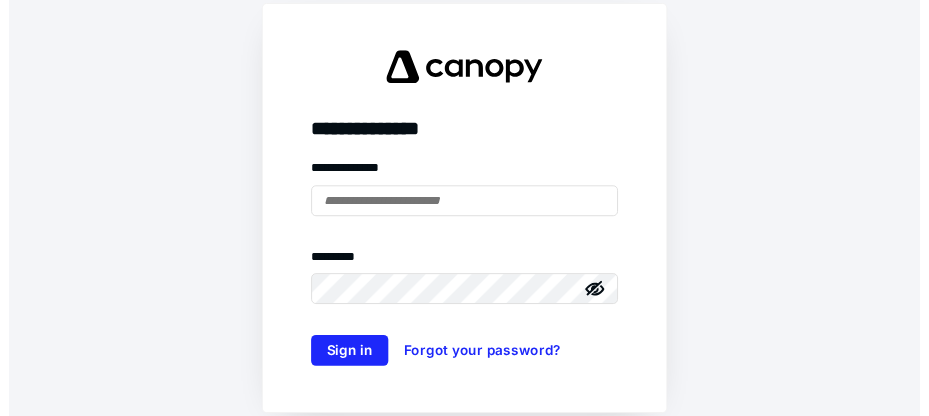 scroll, scrollTop: 0, scrollLeft: 0, axis: both 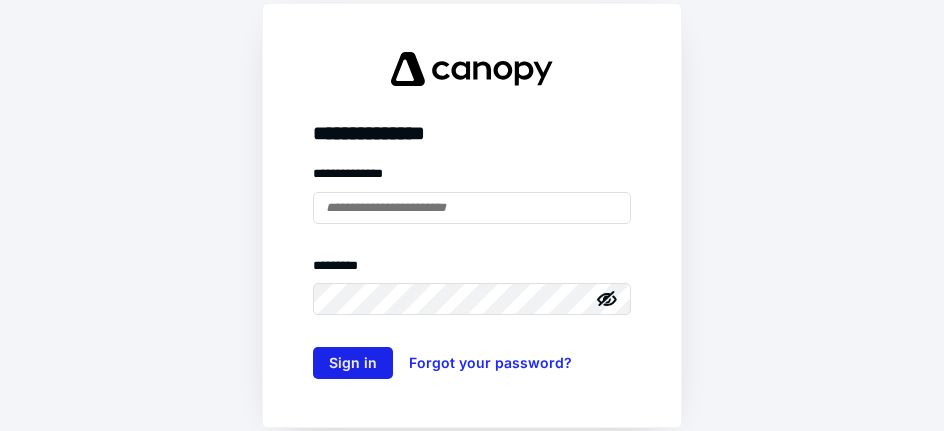 type on "**********" 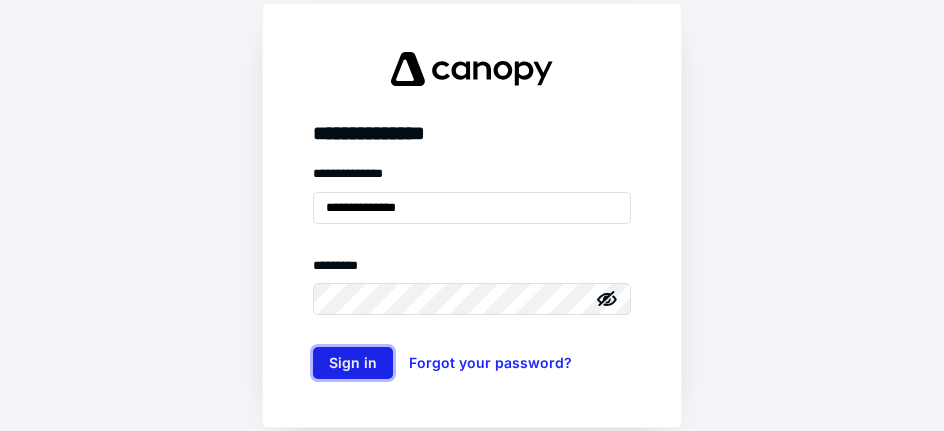 click on "Sign in" at bounding box center (353, 363) 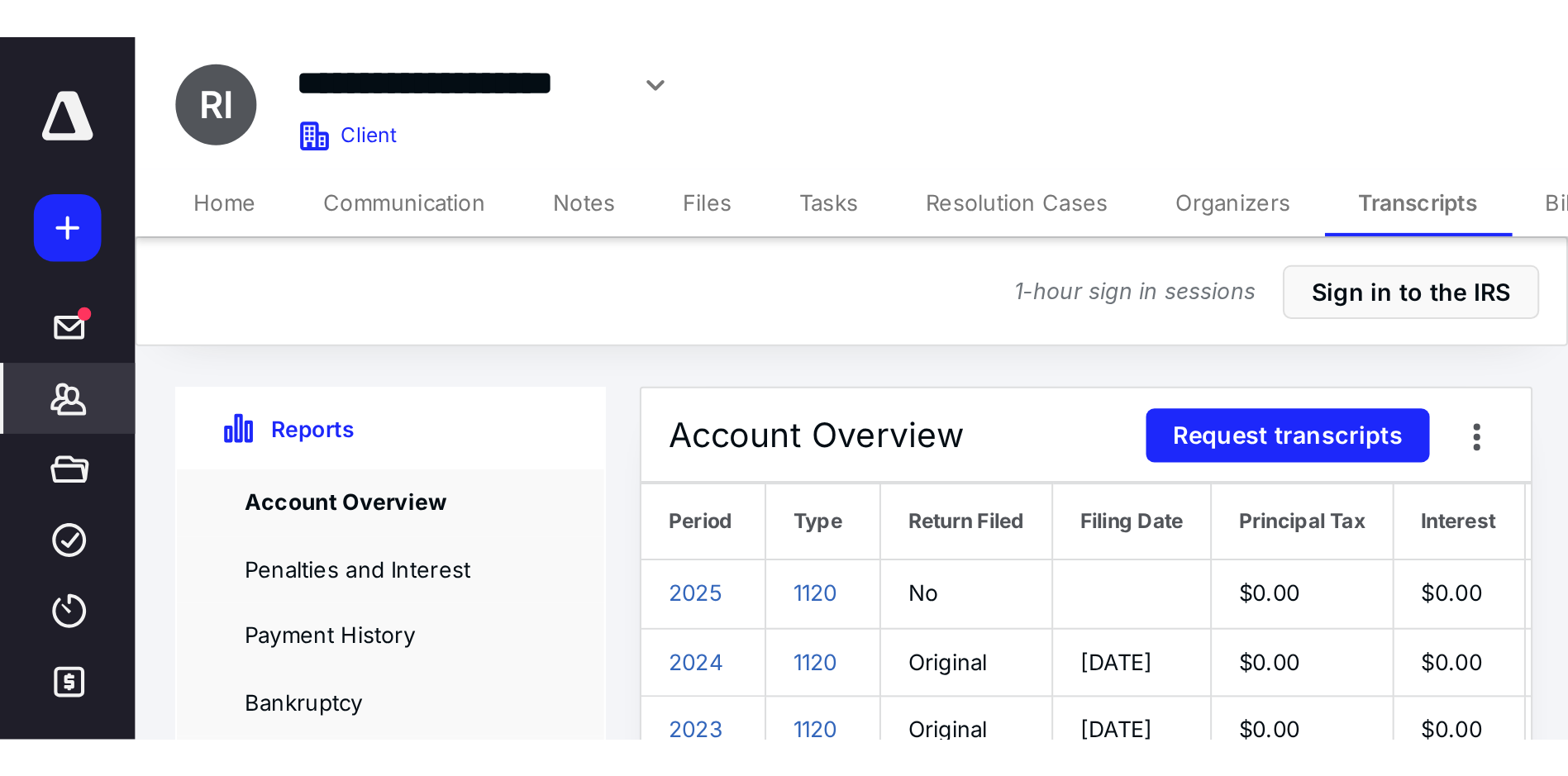scroll, scrollTop: 0, scrollLeft: 0, axis: both 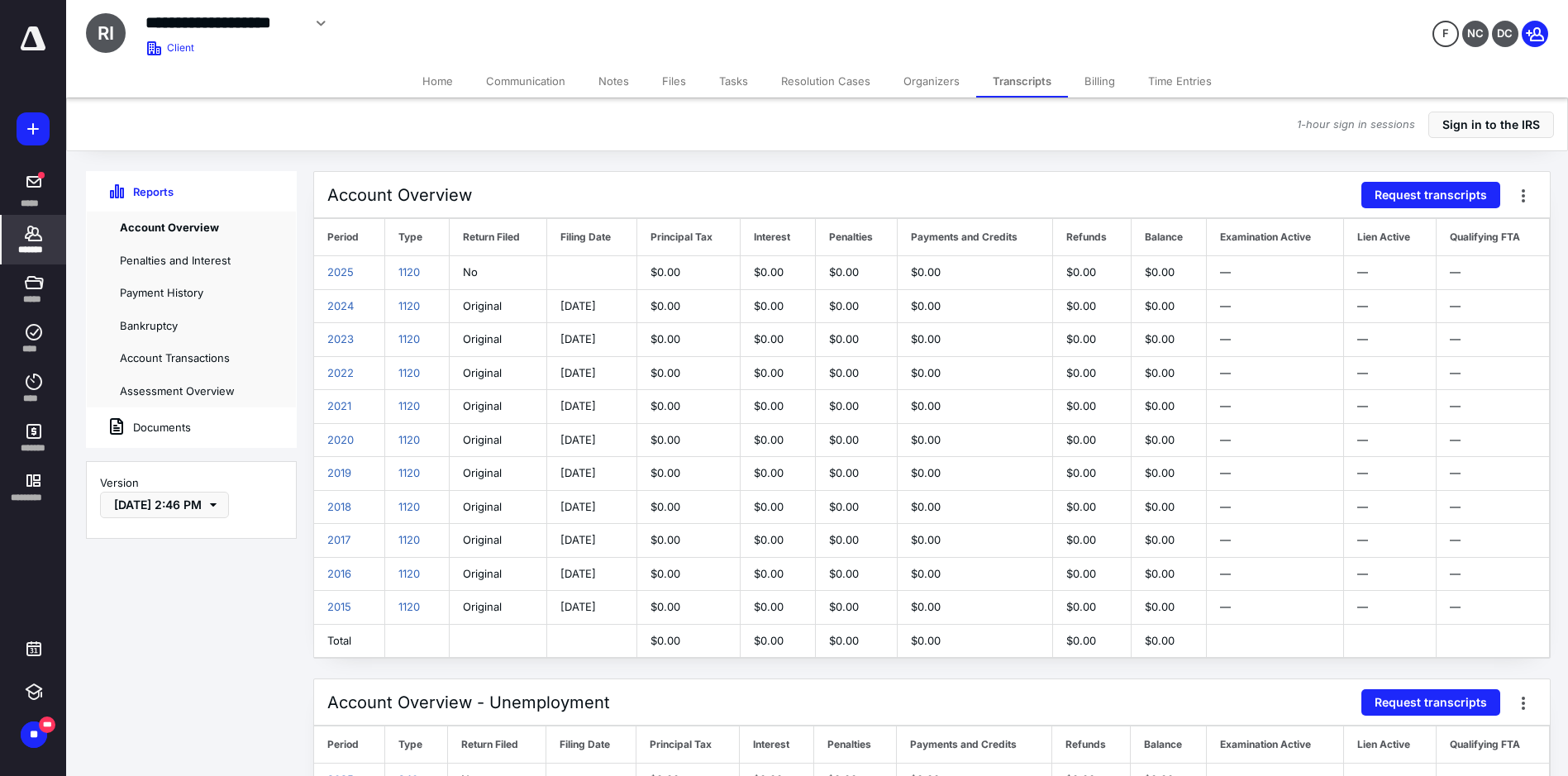 click 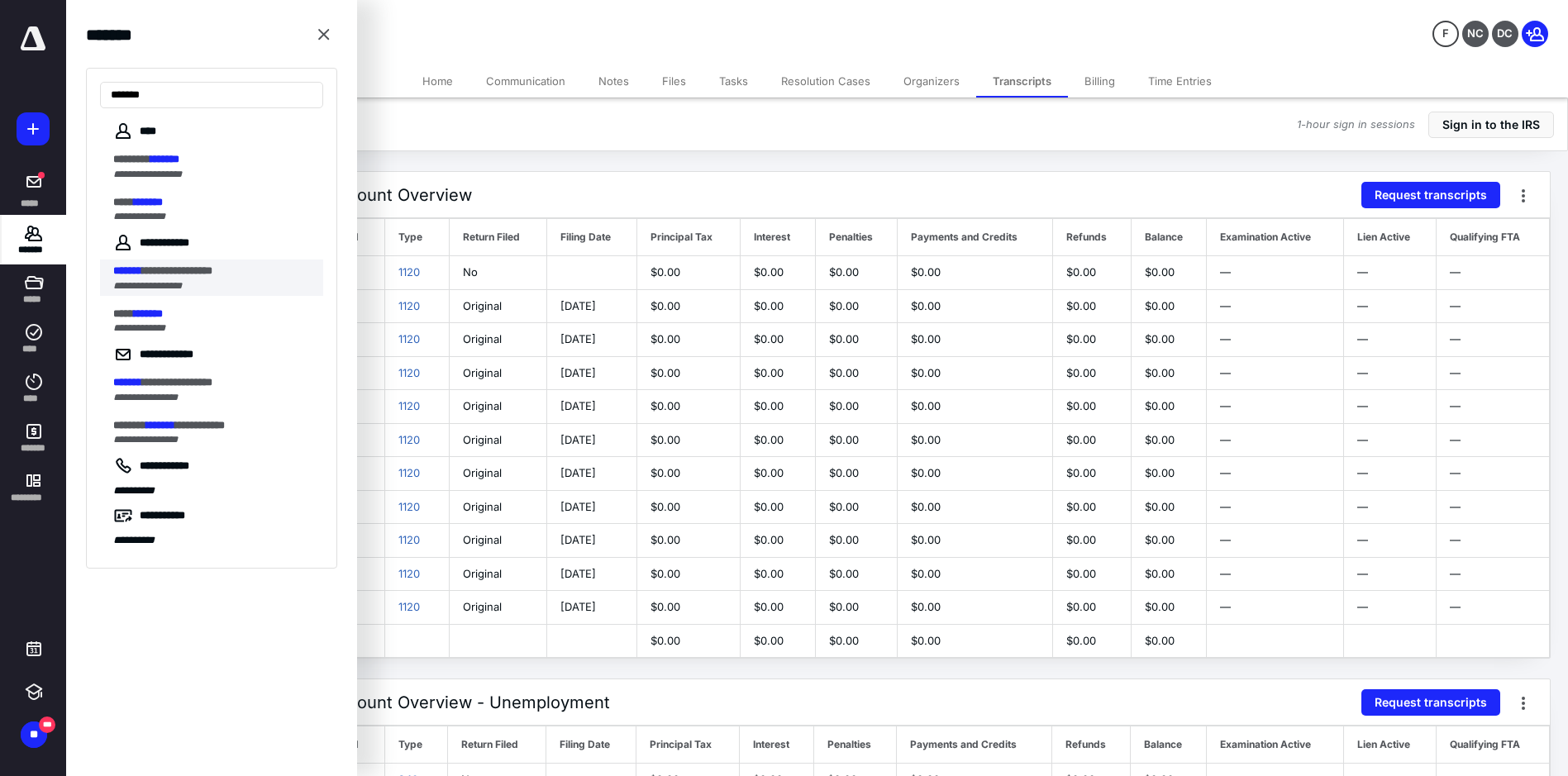 type on "*******" 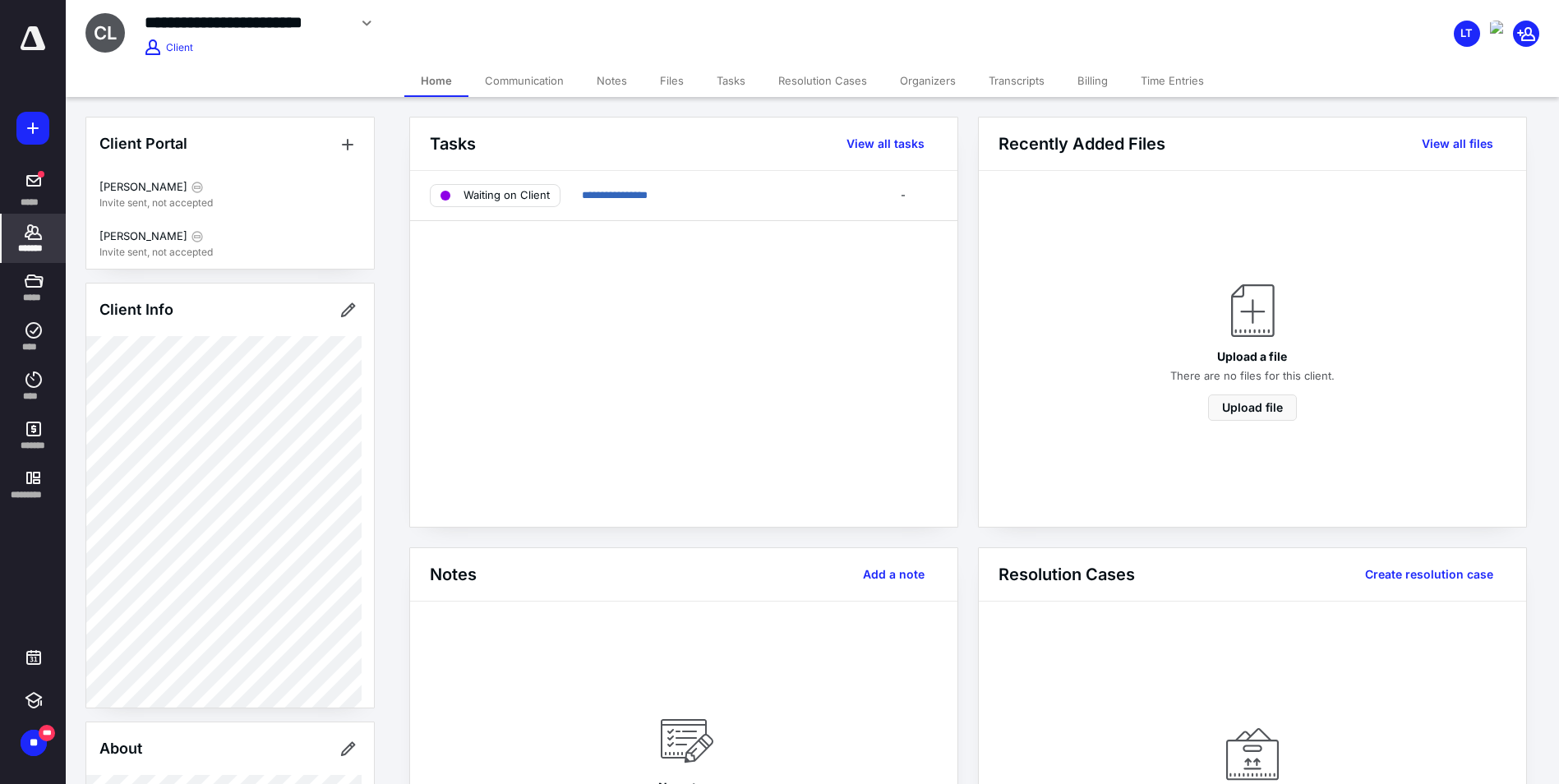 click on "Transcripts" at bounding box center (1017, 81) 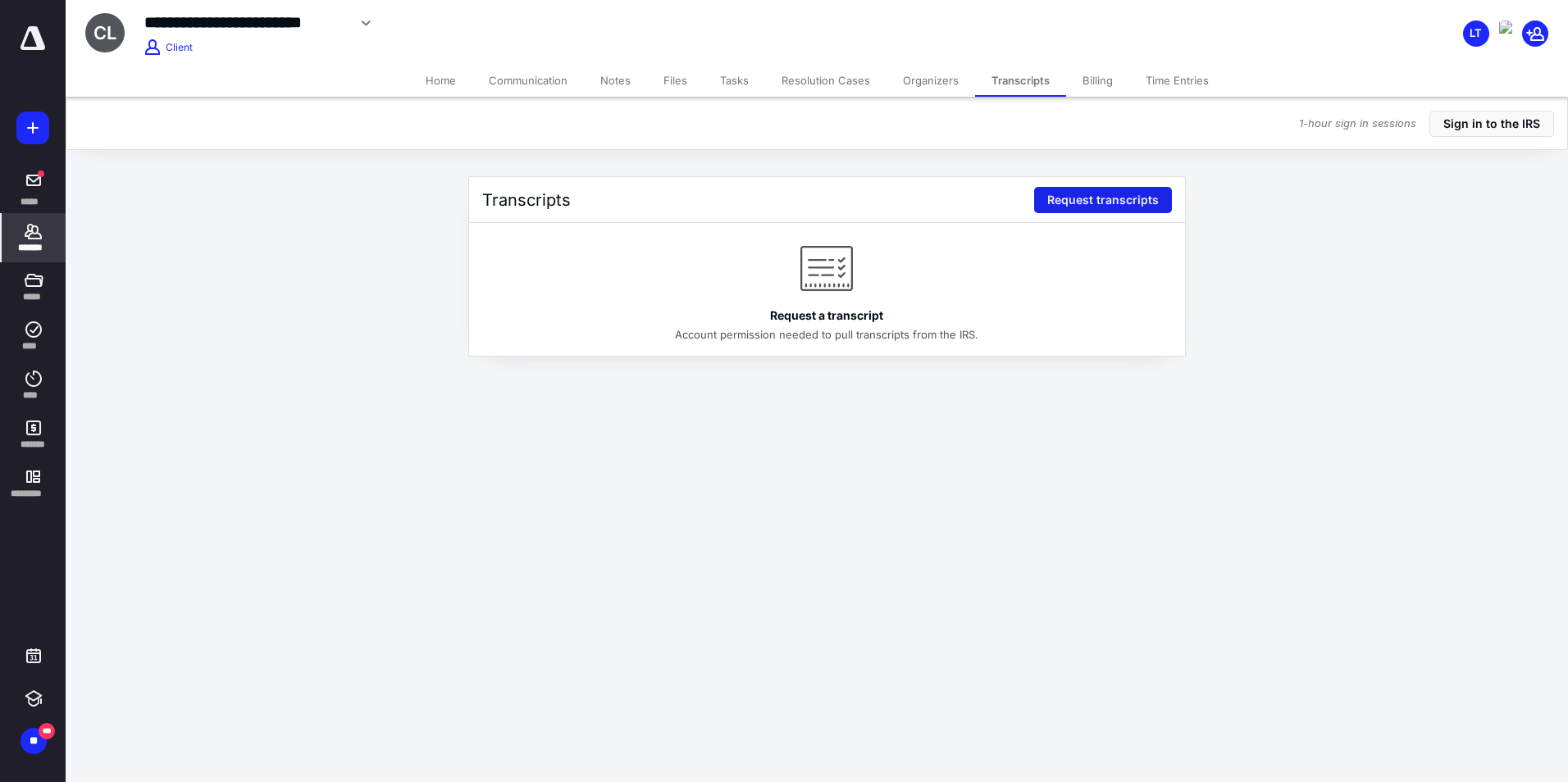 click on "Request transcripts" at bounding box center [1103, 200] 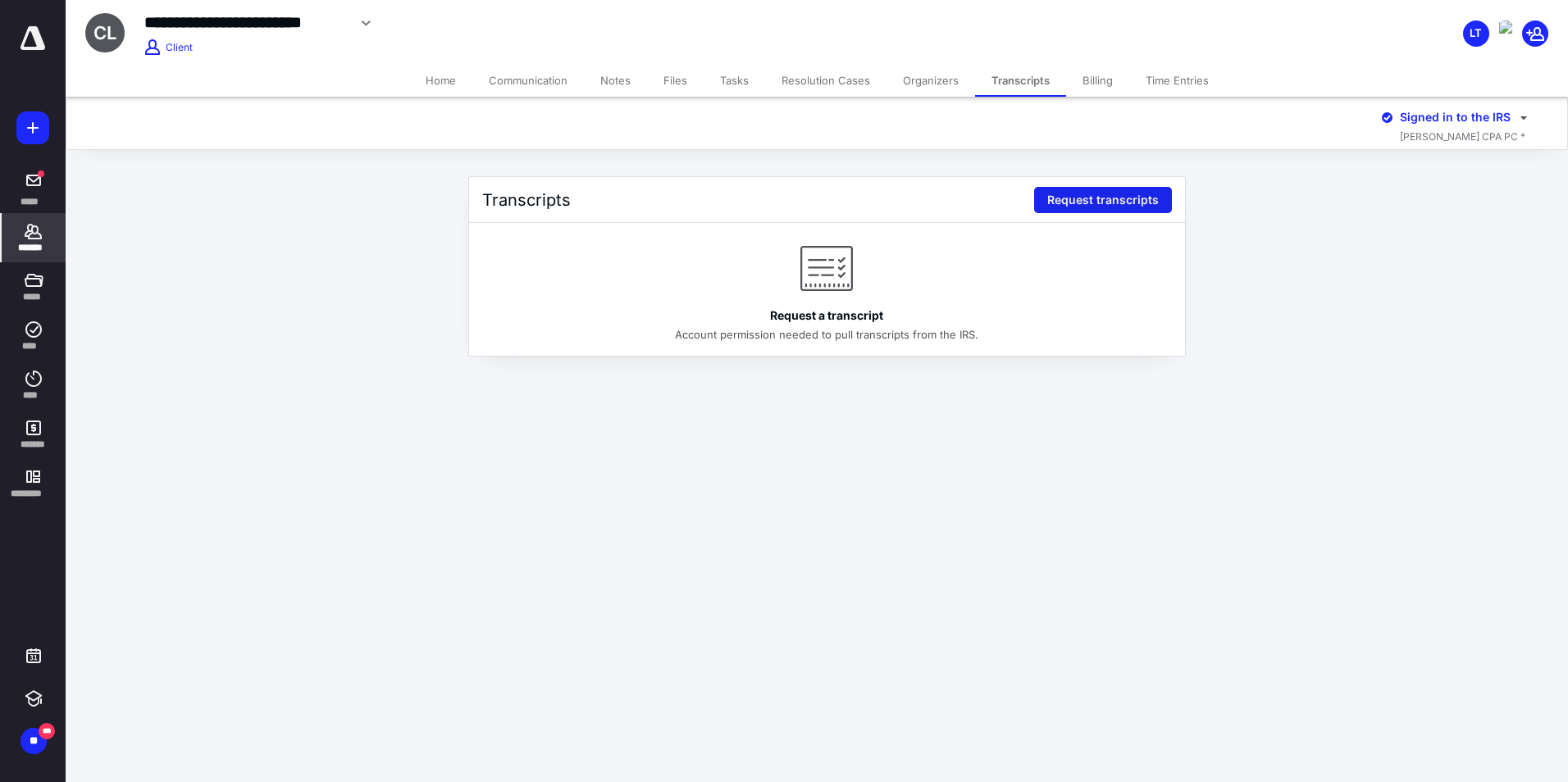 click on "Request transcripts" at bounding box center [1103, 200] 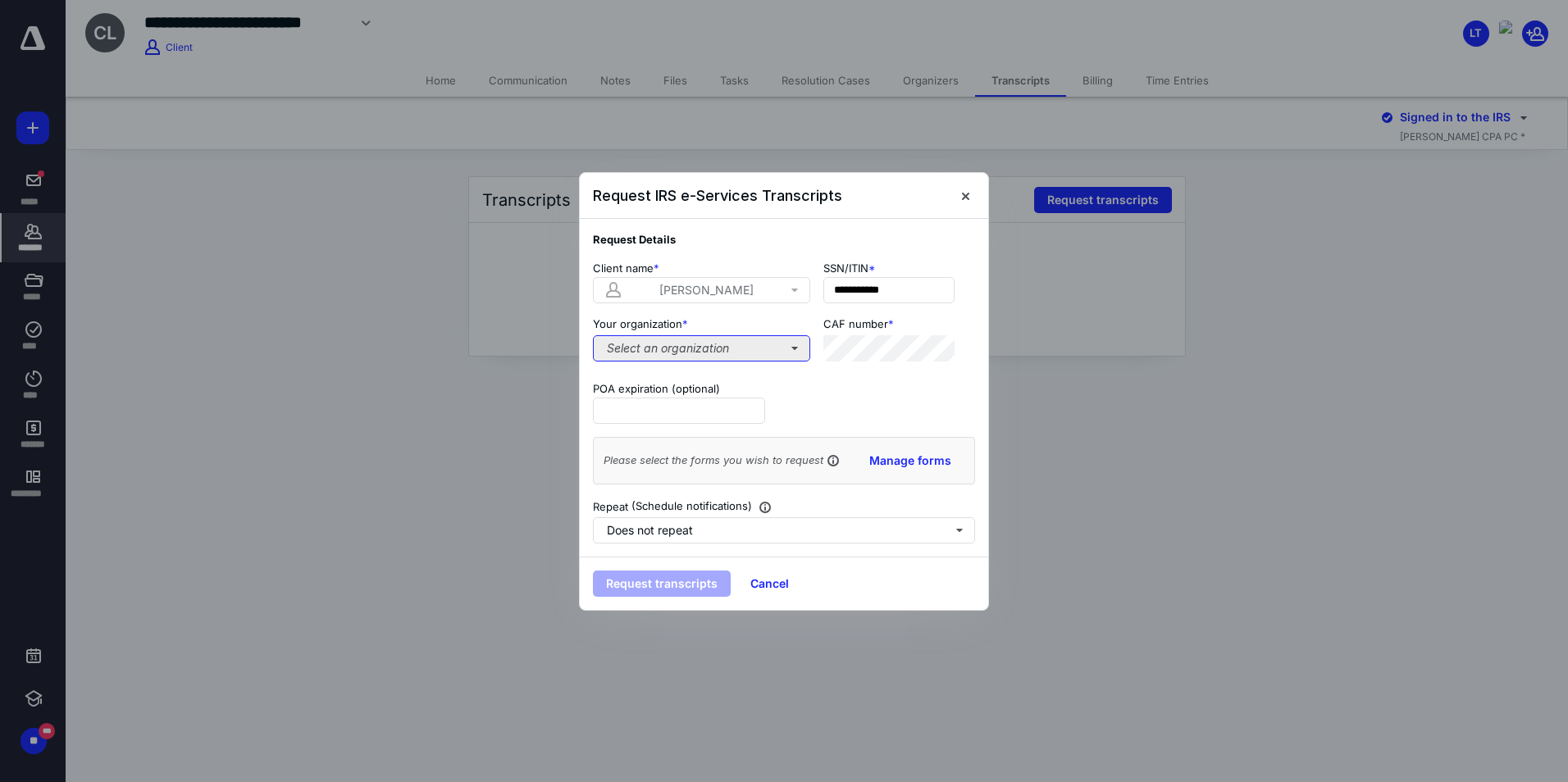 click on "Select an organization" at bounding box center (701, 348) 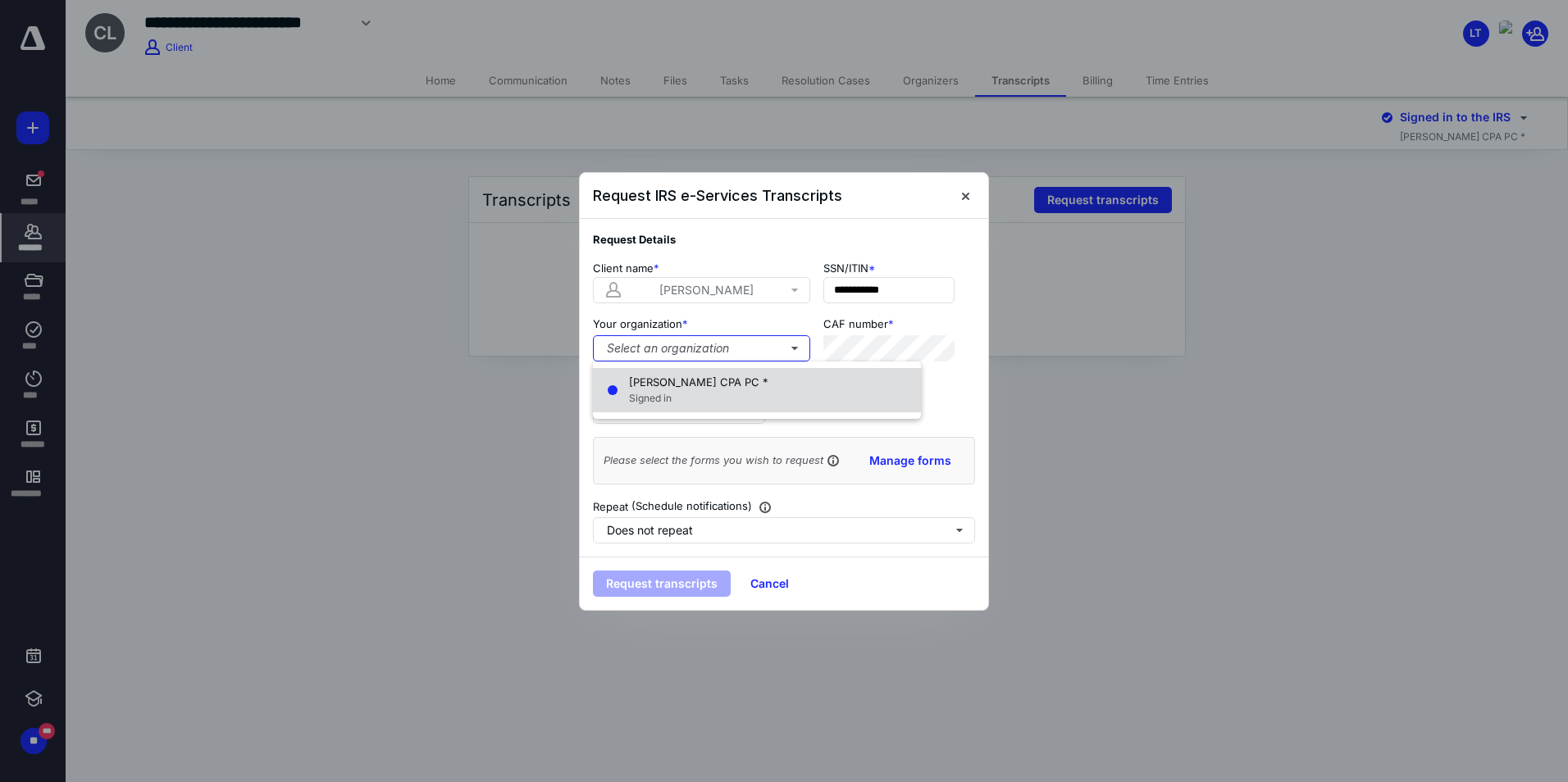 click on "JOHN BUXIE CPA PC *" at bounding box center (699, 382) 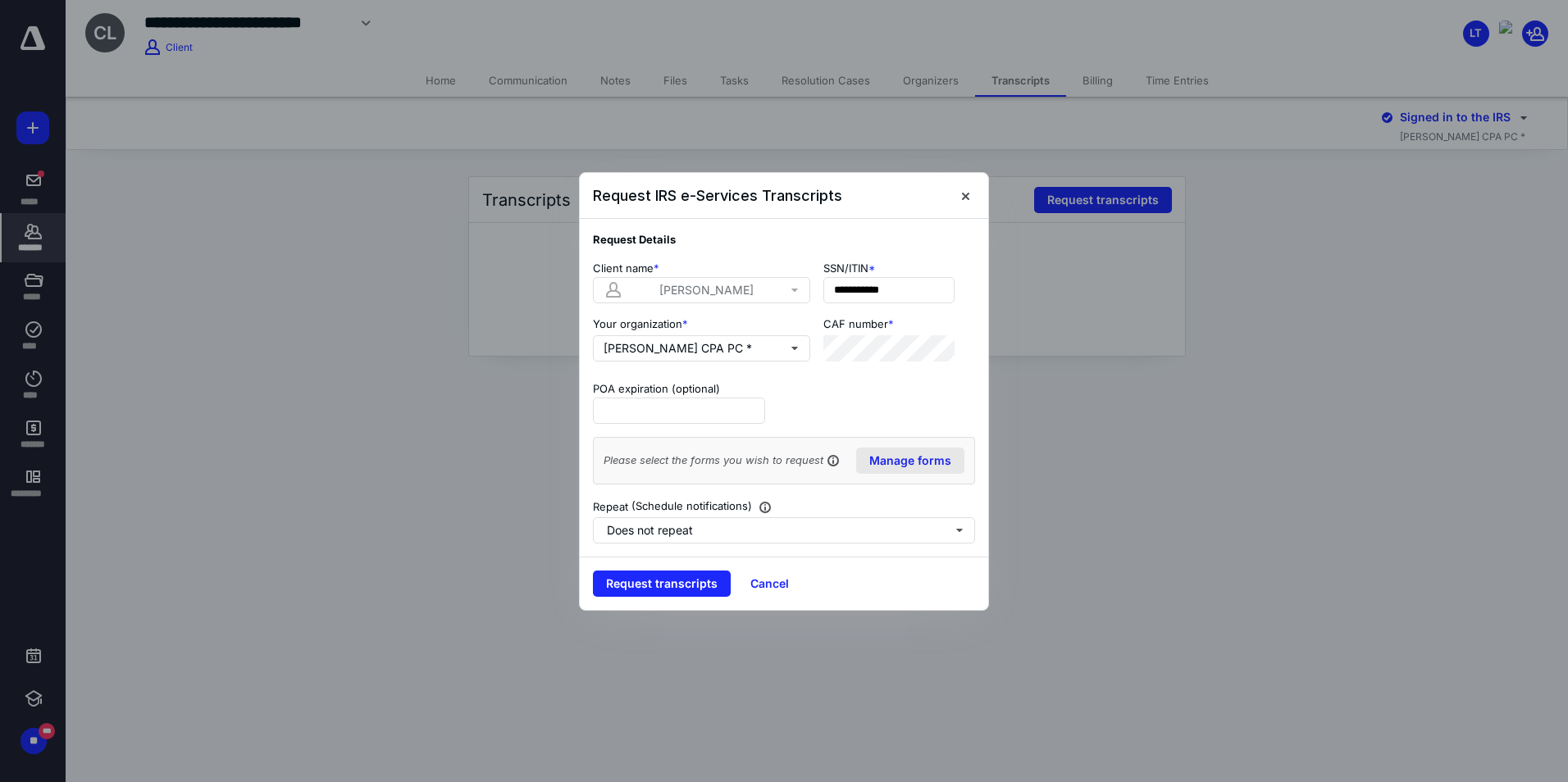 click on "Manage forms" at bounding box center (910, 461) 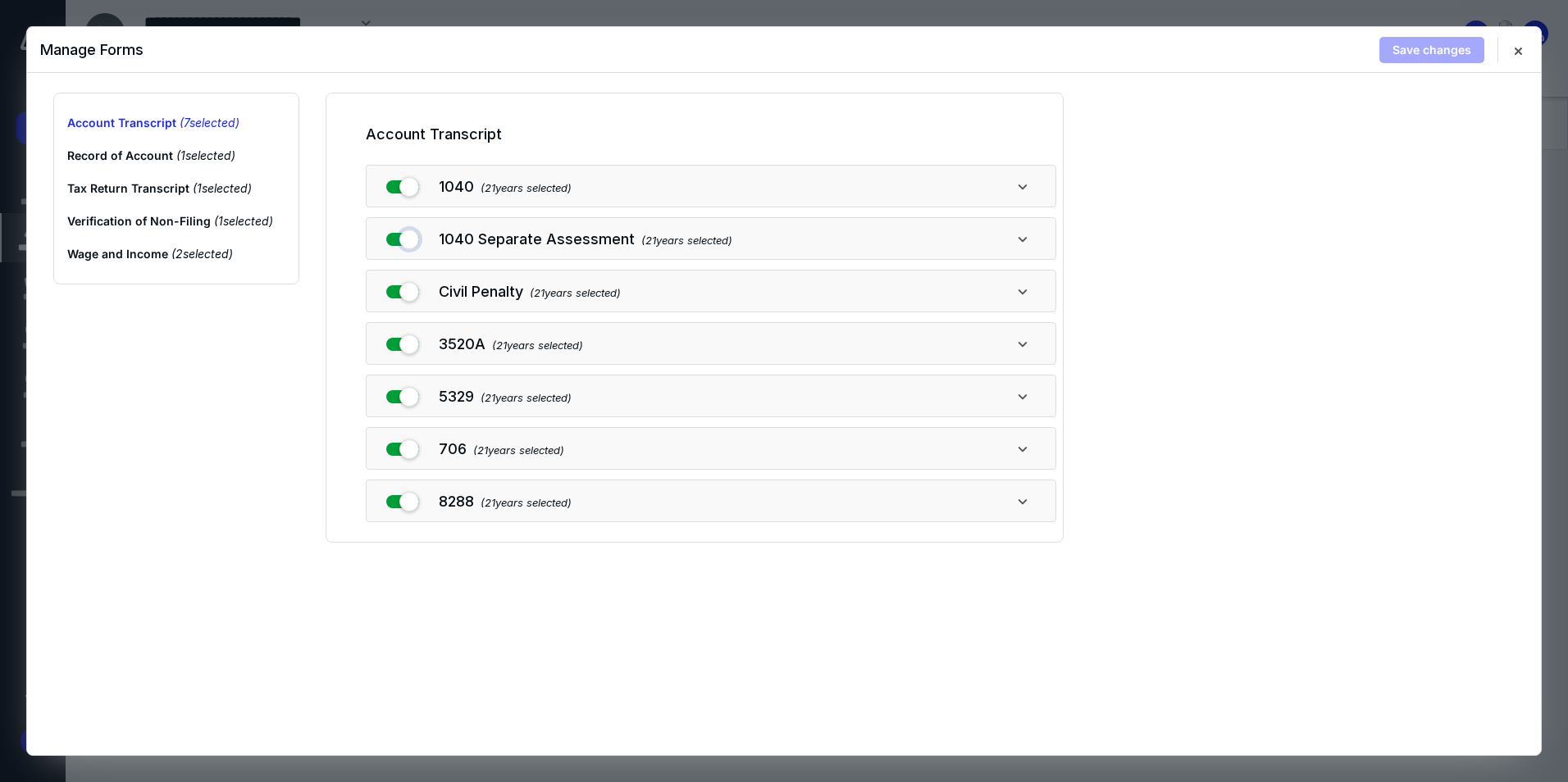 click at bounding box center [403, 236] 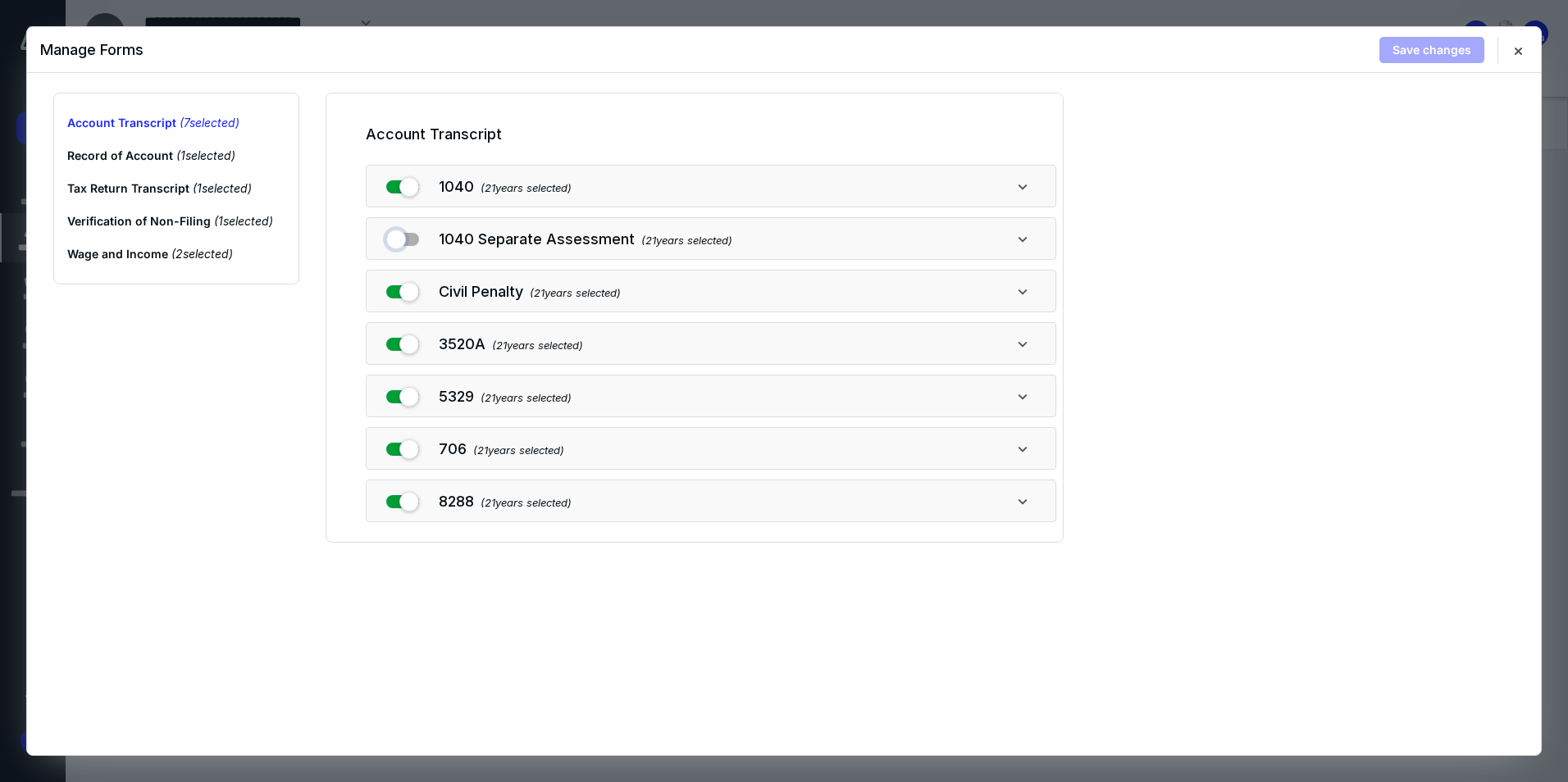 checkbox on "false" 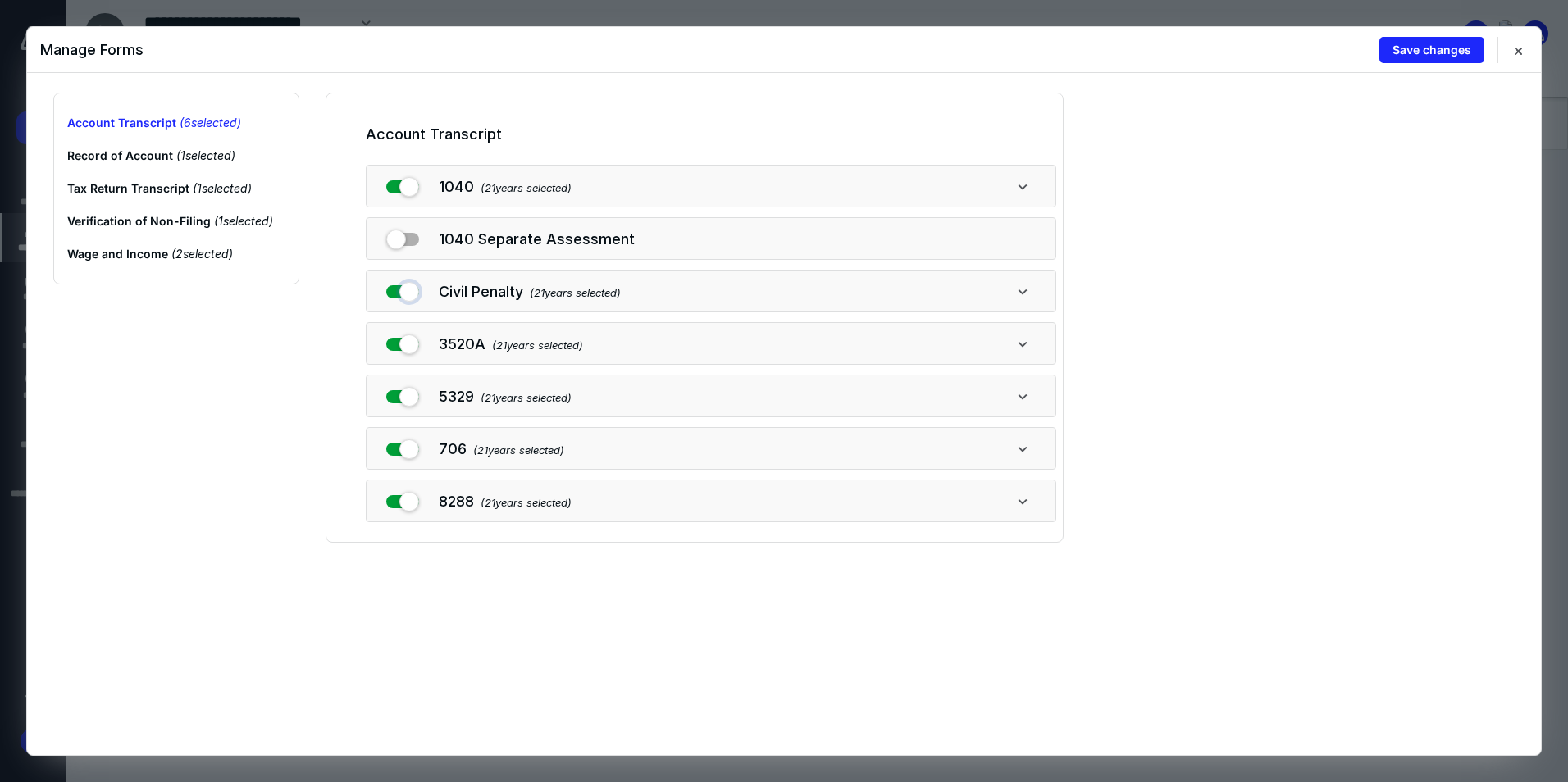 click at bounding box center [403, 289] 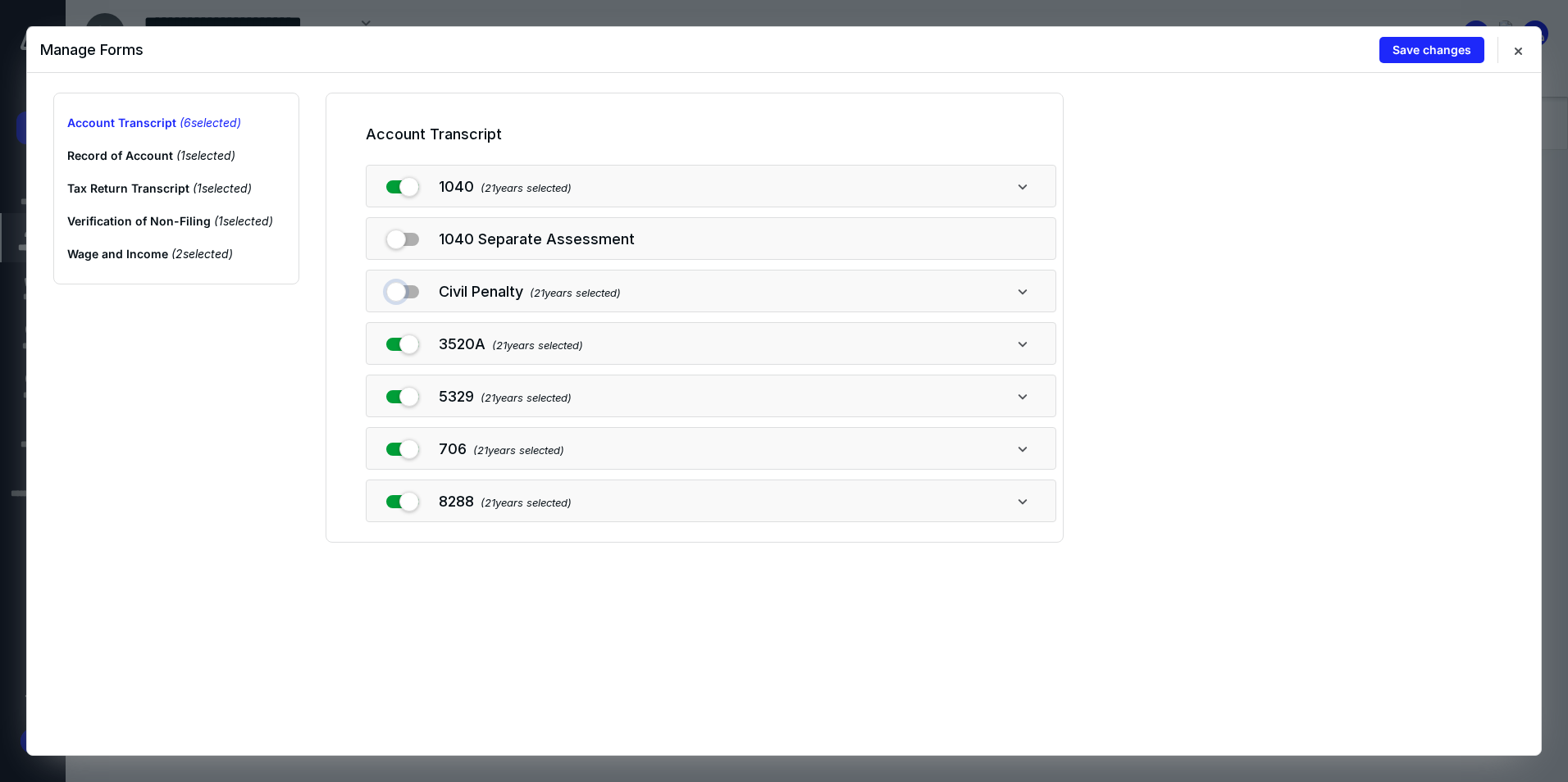 checkbox on "false" 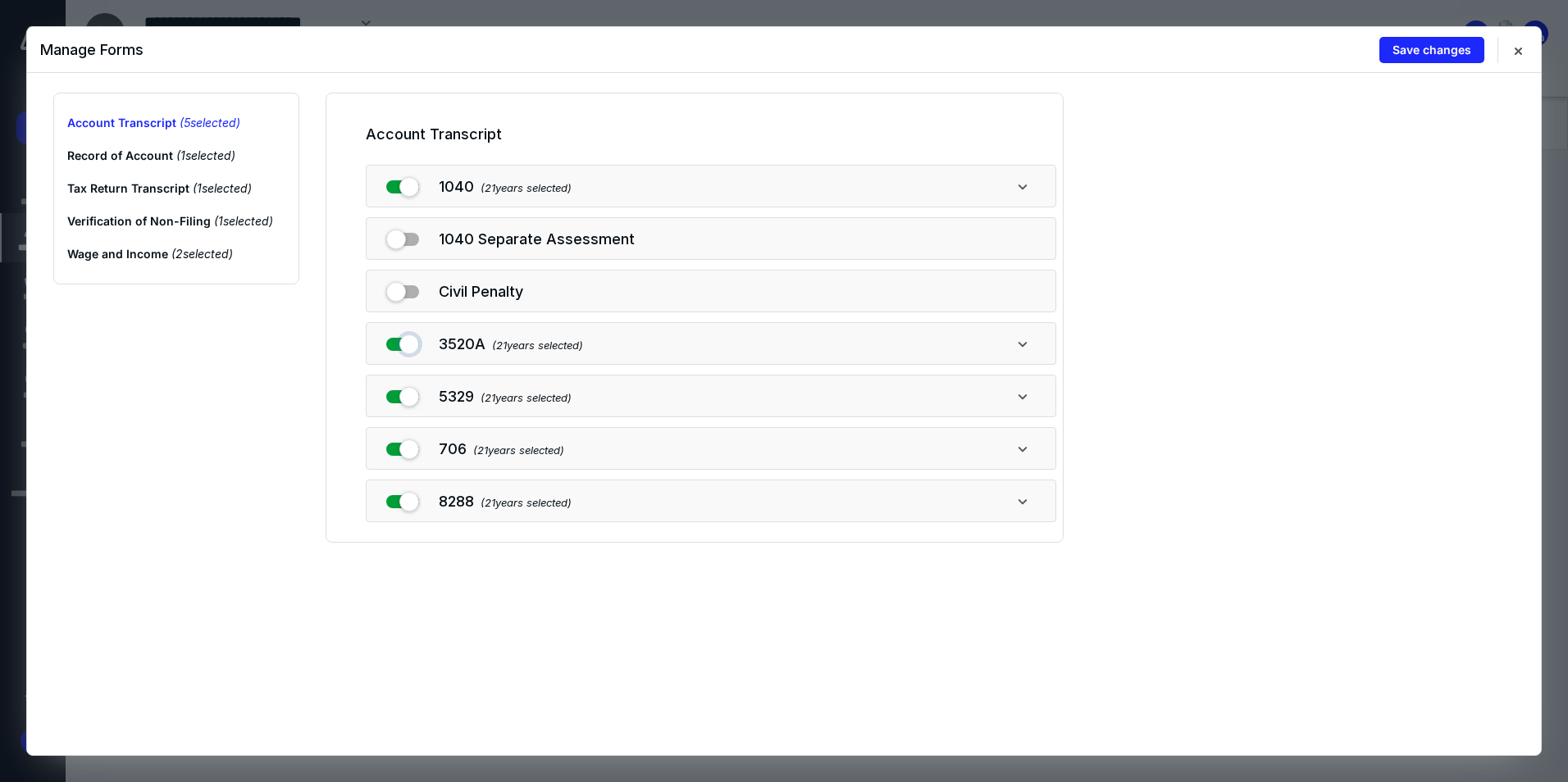 click at bounding box center (403, 341) 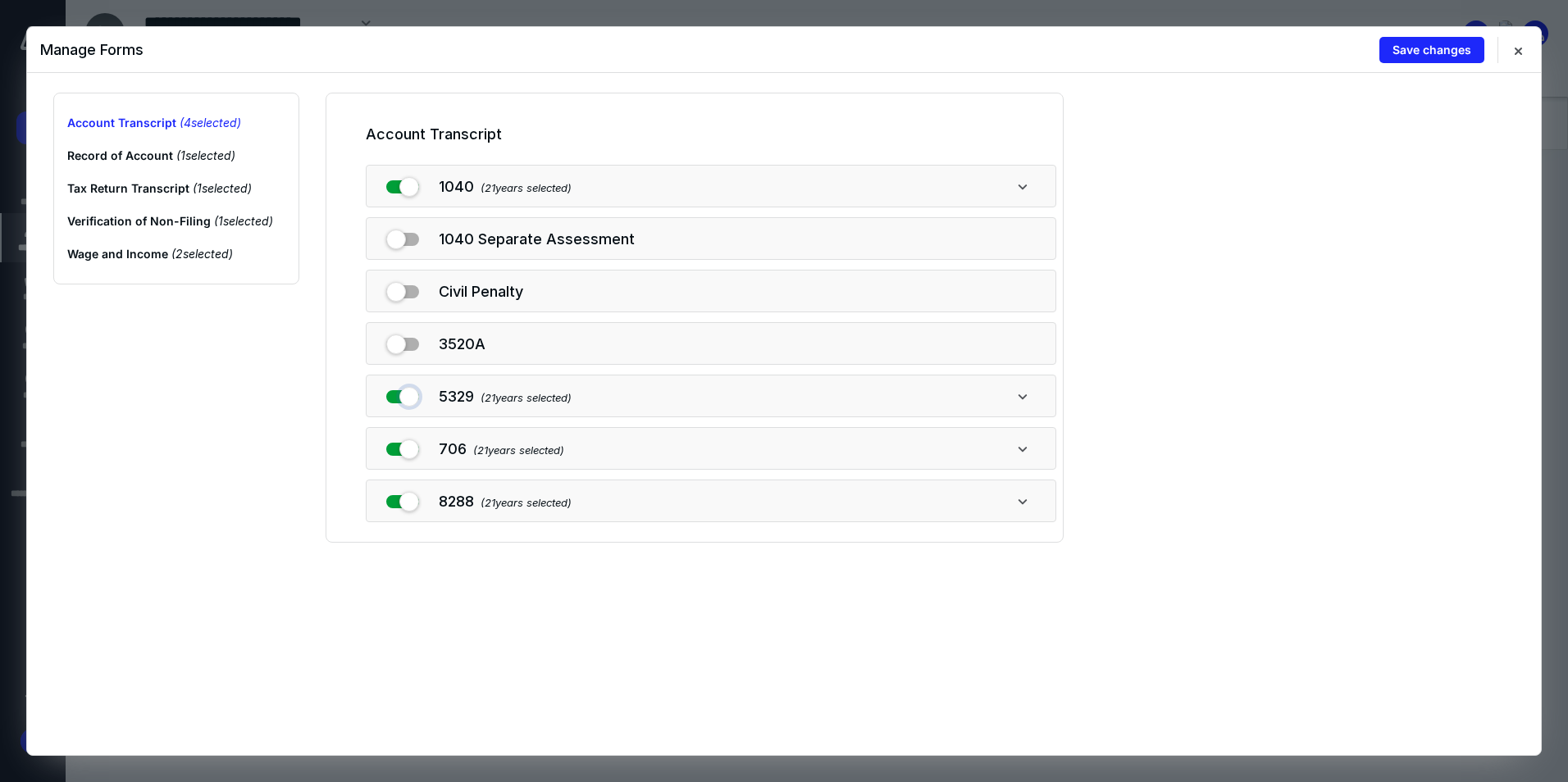 click at bounding box center (403, 393) 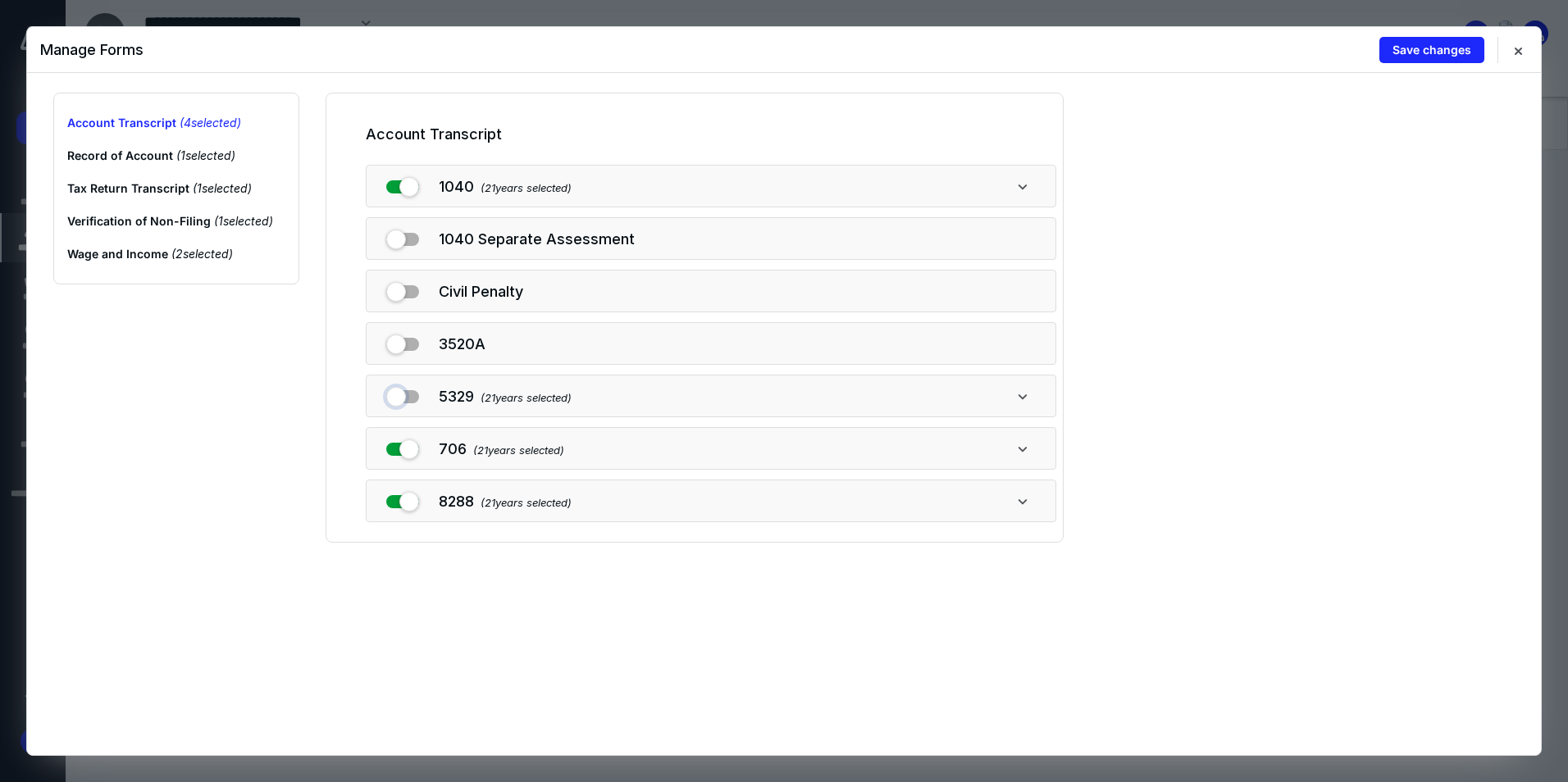 checkbox on "false" 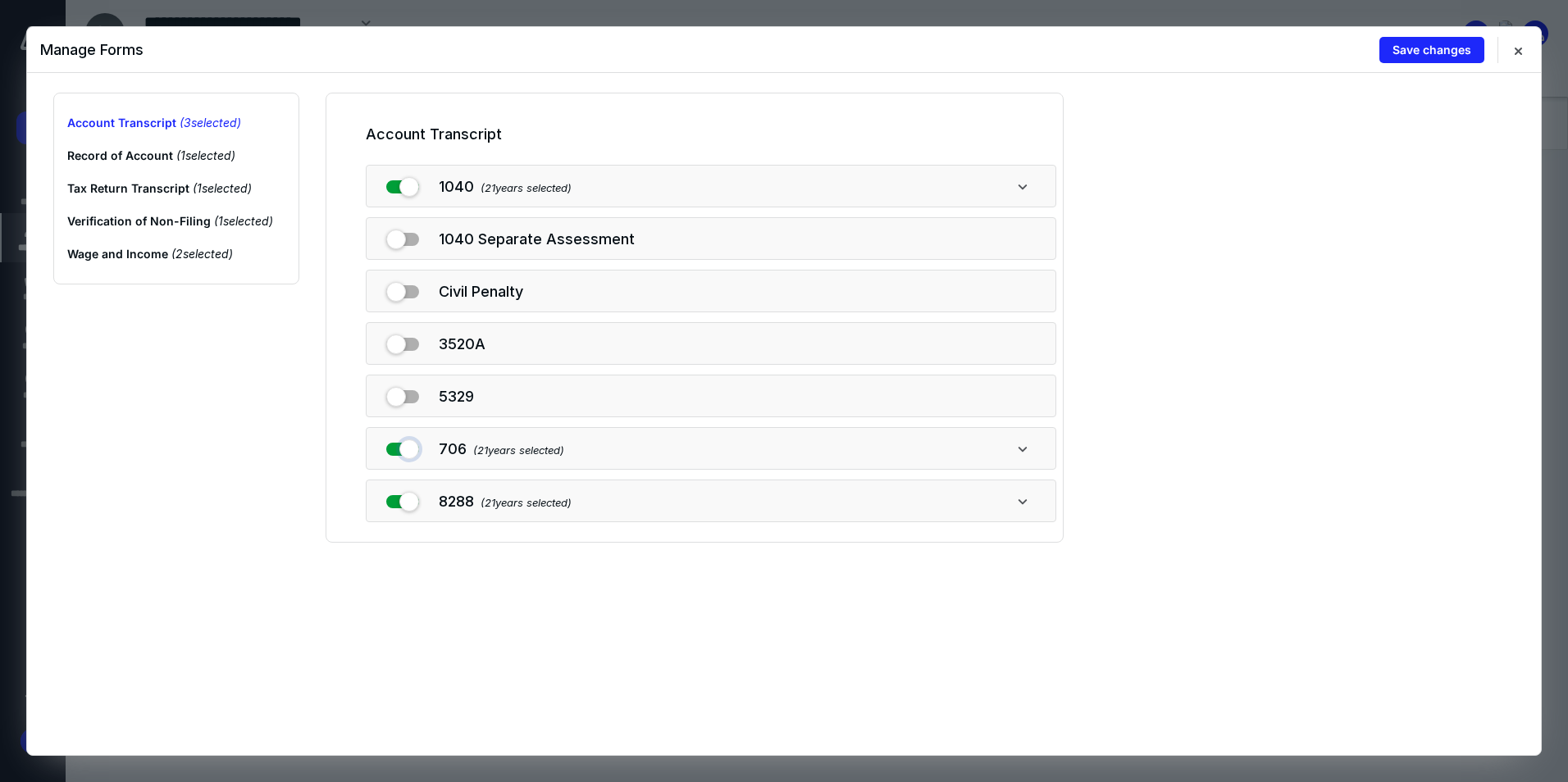 click at bounding box center (403, 446) 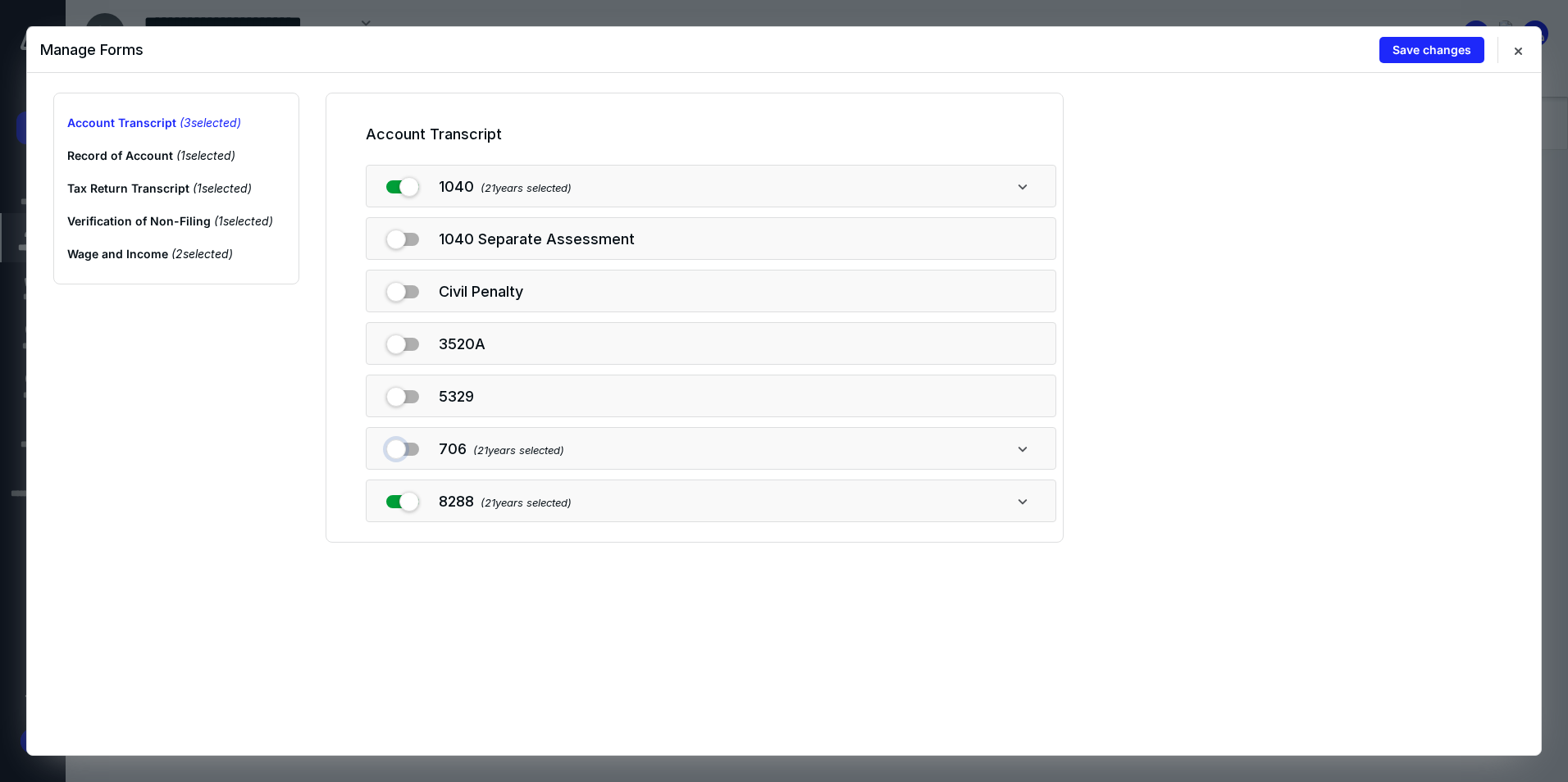 checkbox on "false" 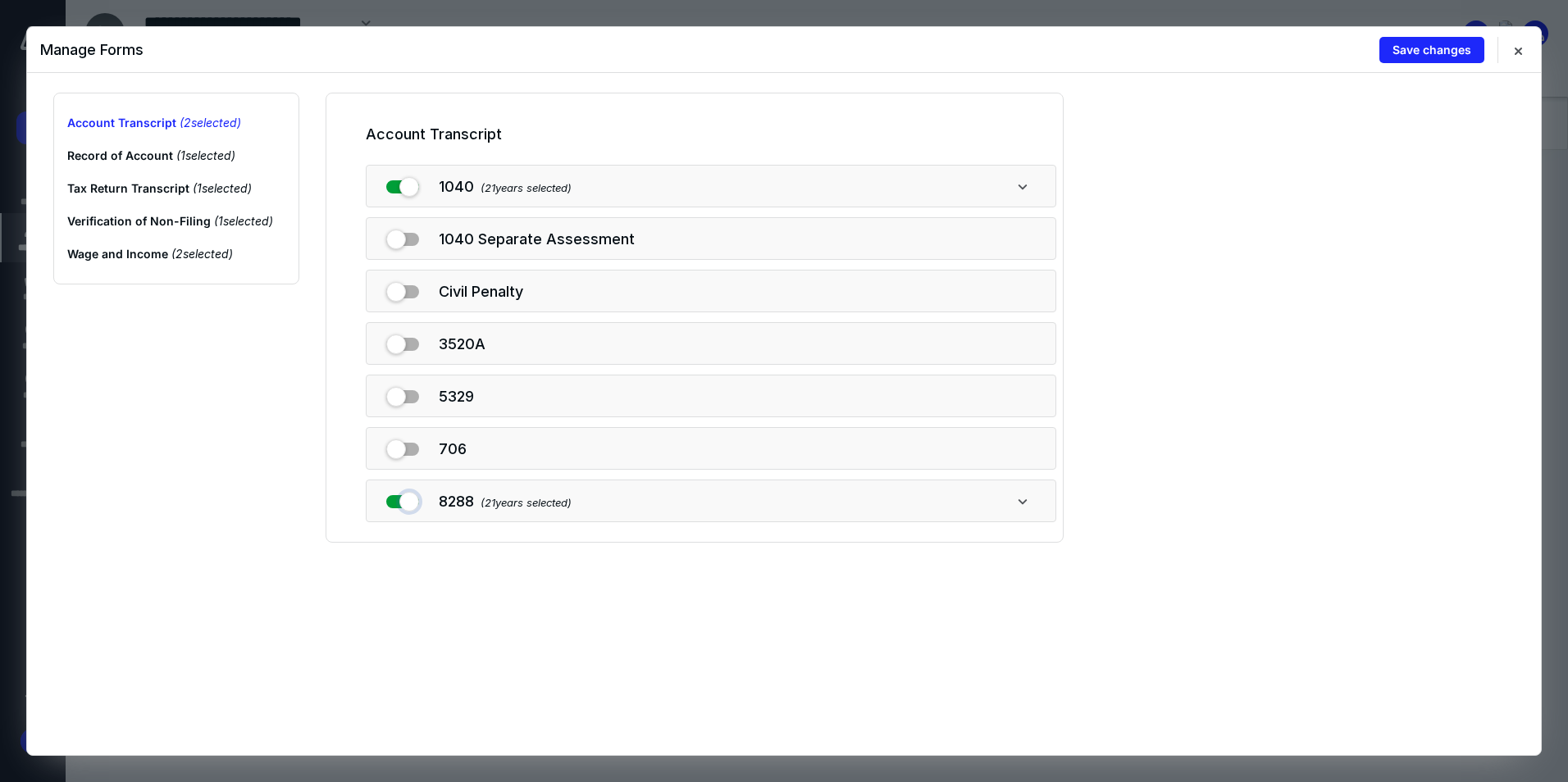 click at bounding box center [403, 498] 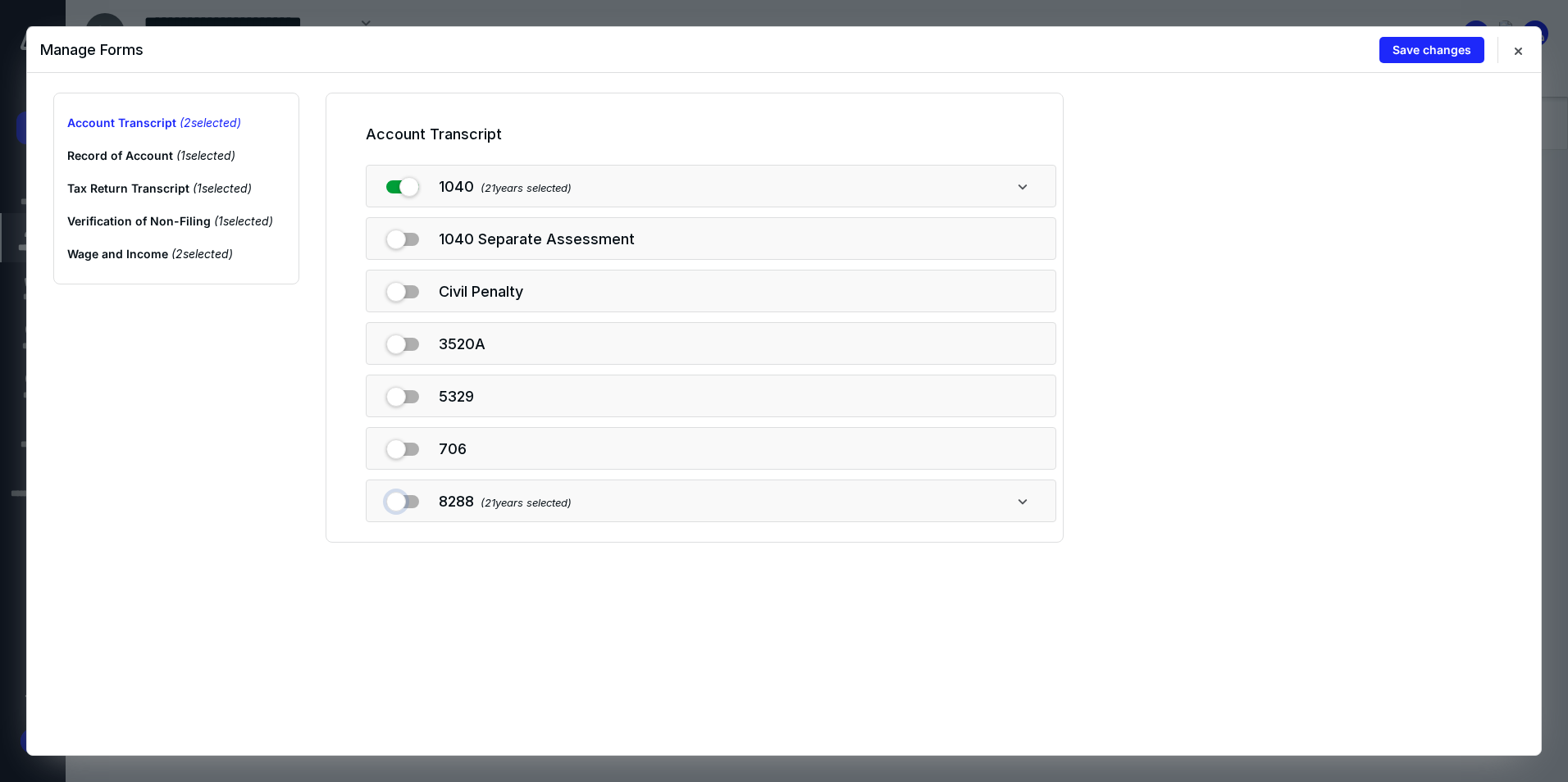 checkbox on "false" 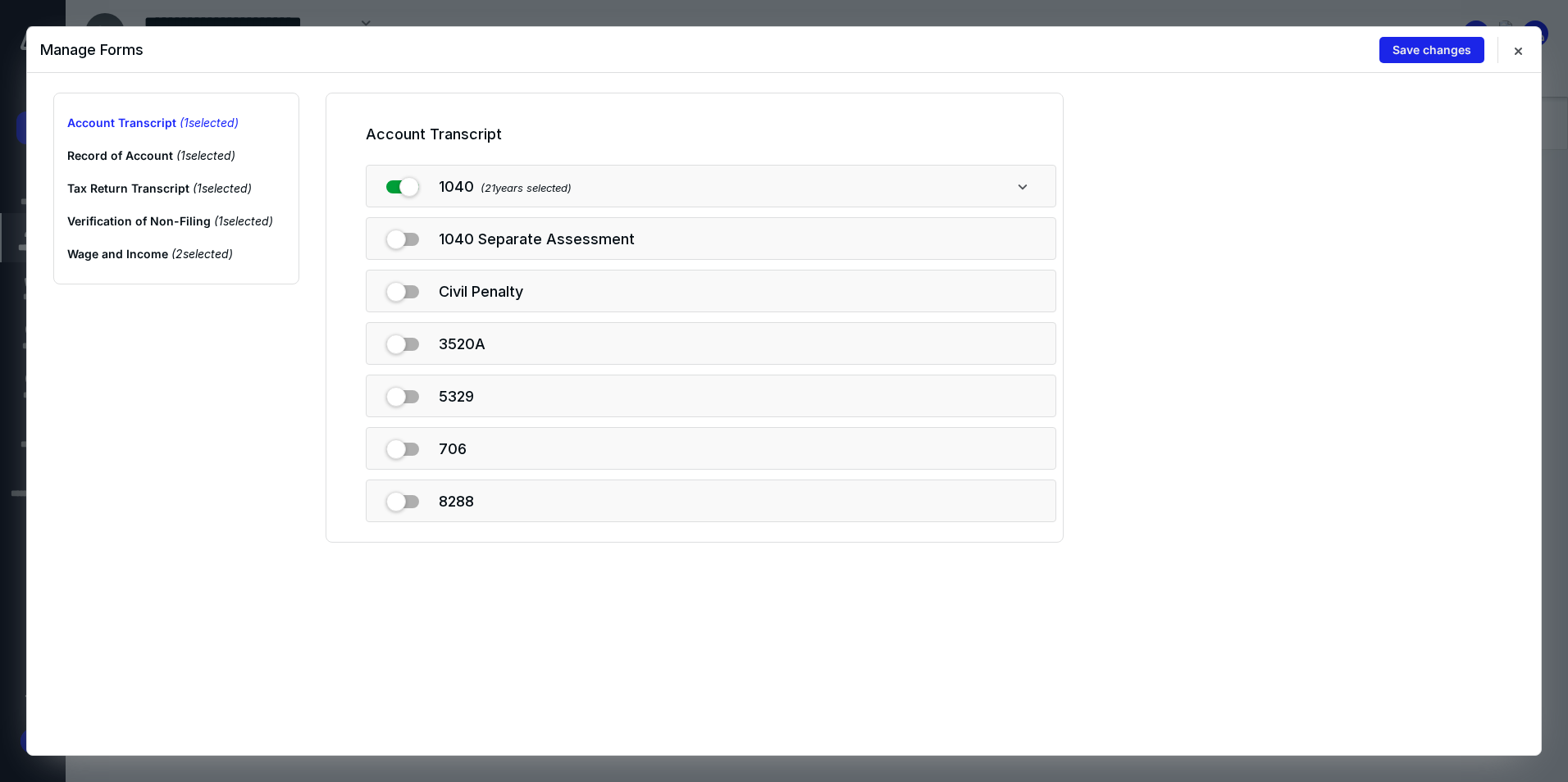 click on "Save changes" at bounding box center [1432, 50] 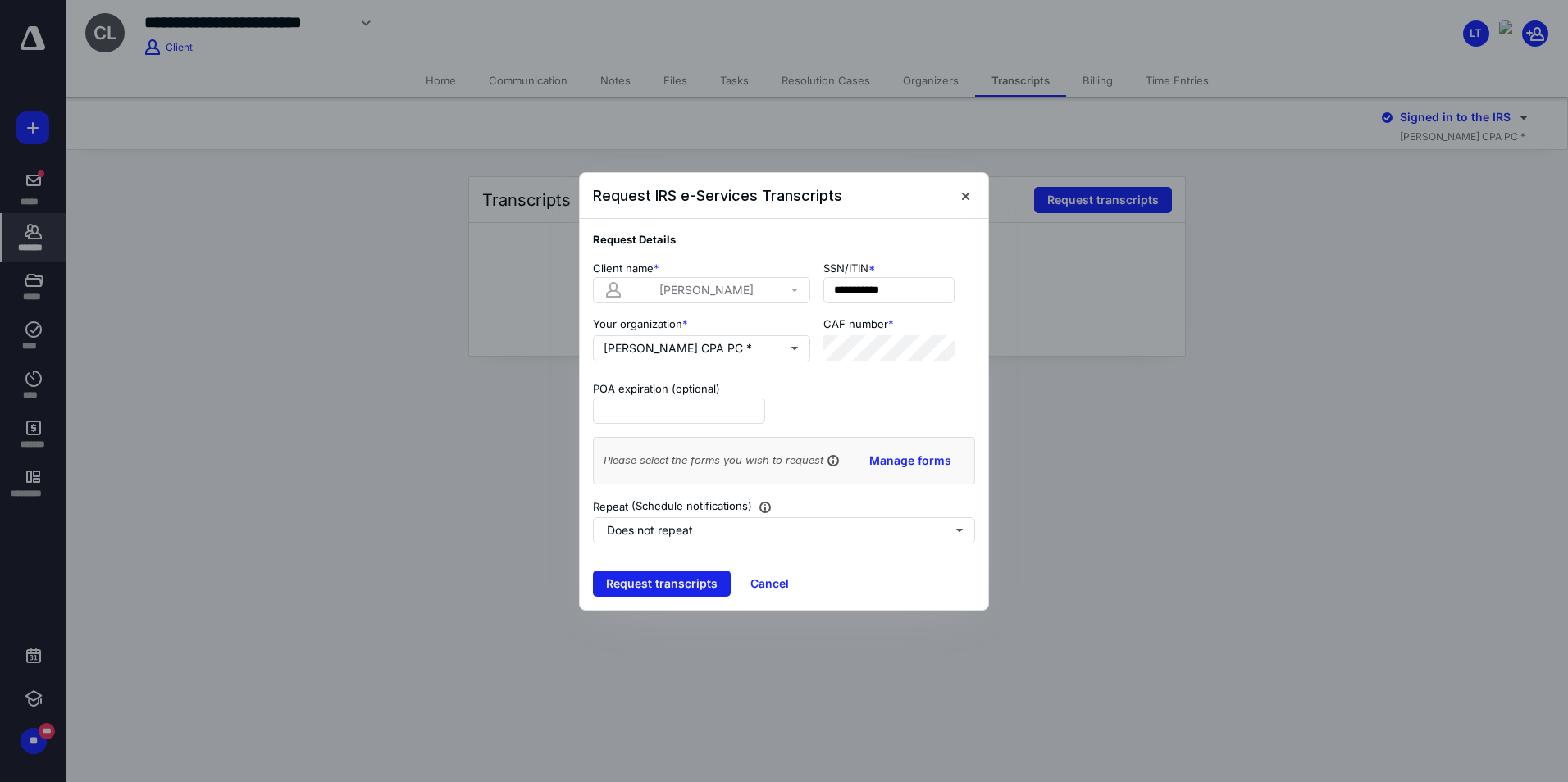 click on "Request transcripts" at bounding box center [662, 584] 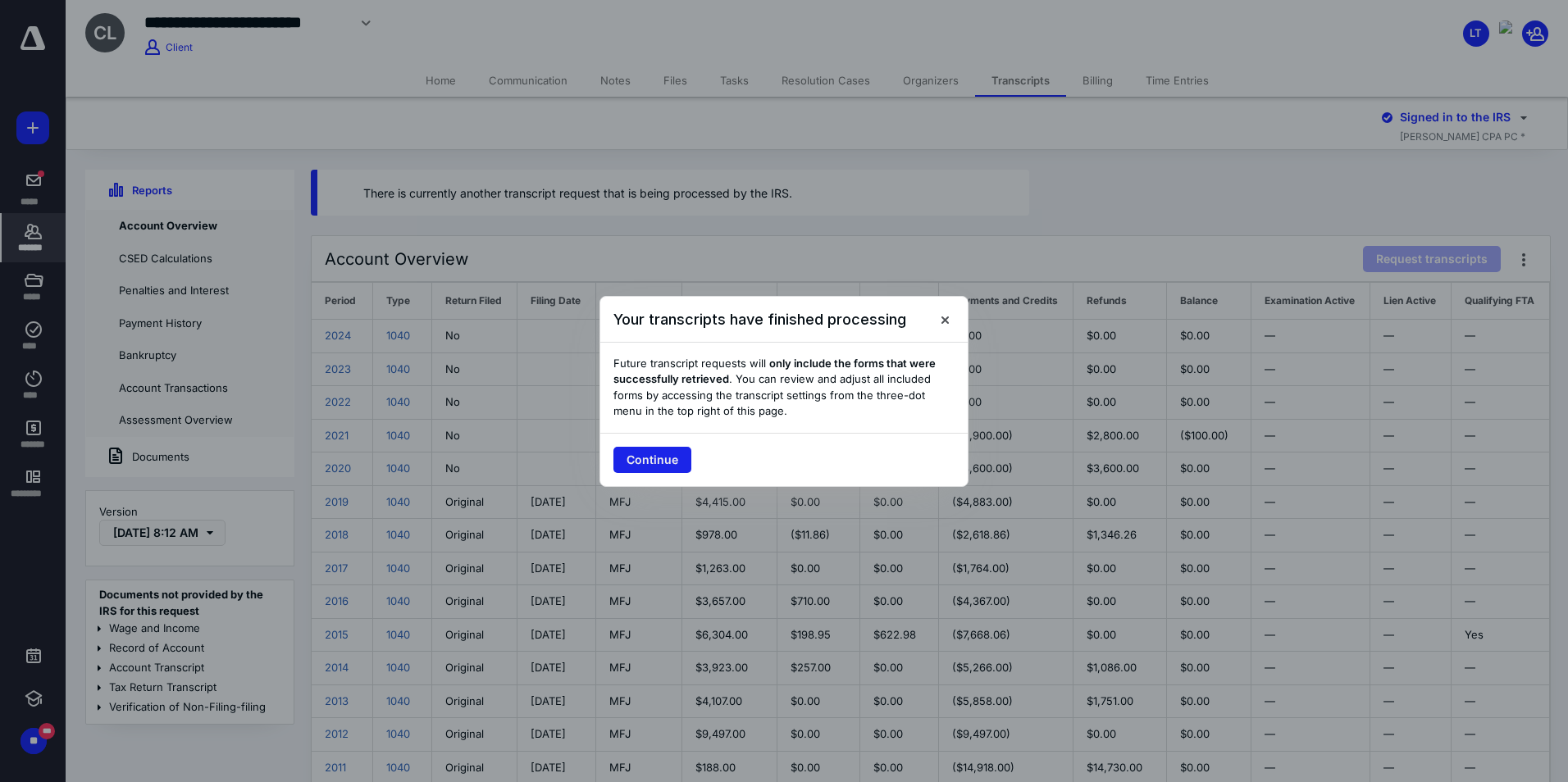 click on "Continue" at bounding box center (652, 460) 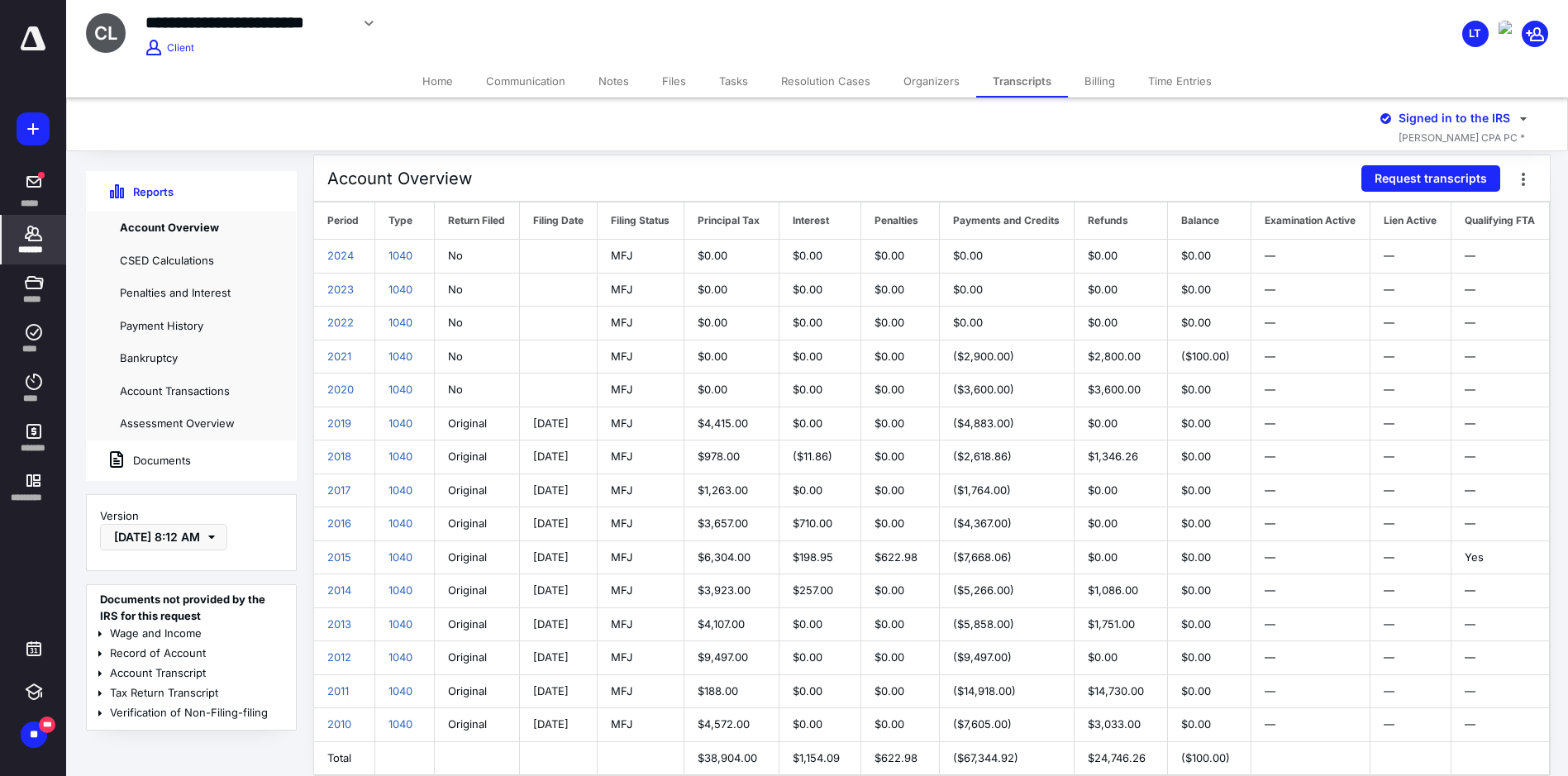 scroll, scrollTop: 54, scrollLeft: 0, axis: vertical 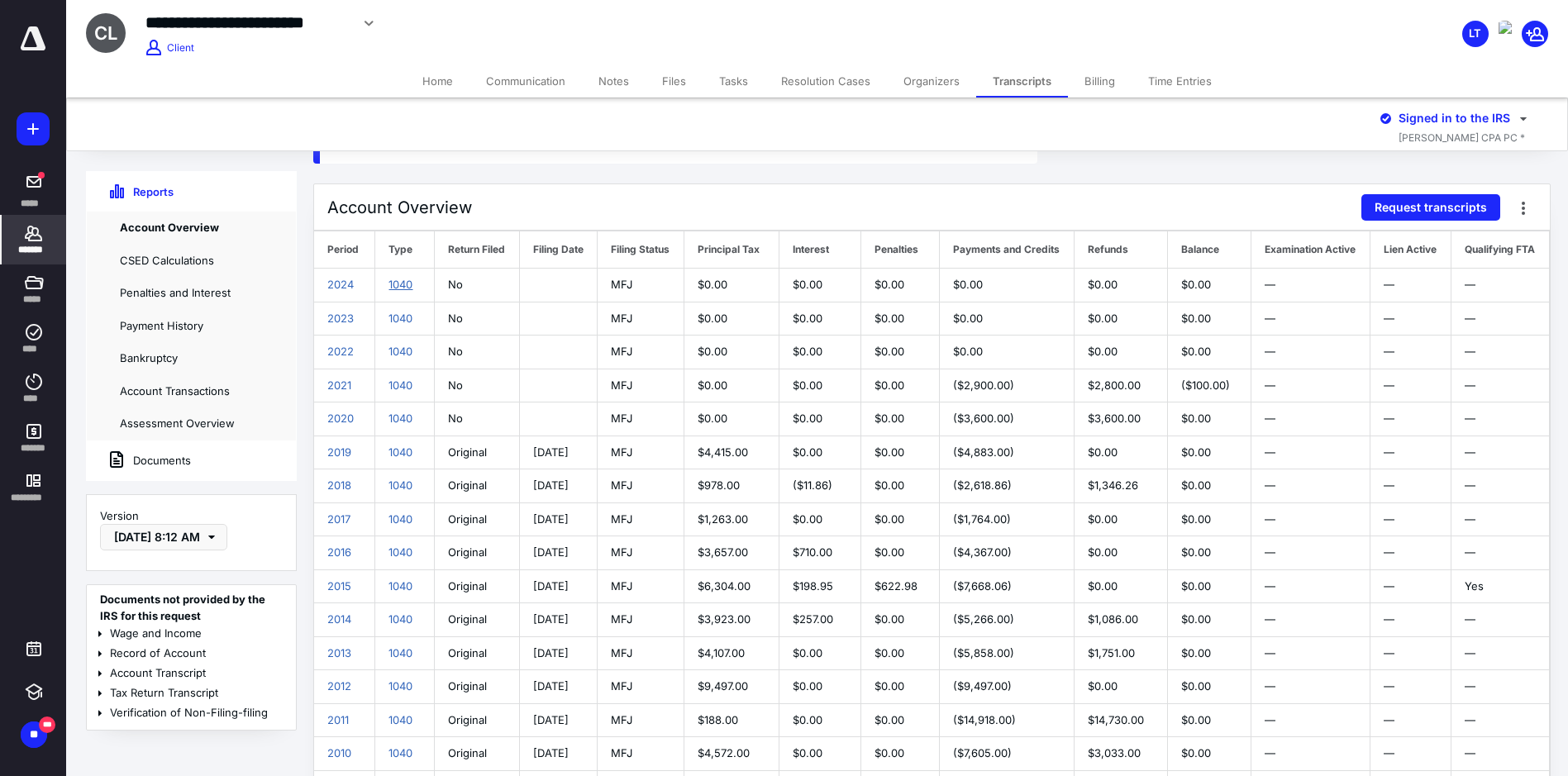 click on "1040" at bounding box center (400, 284) 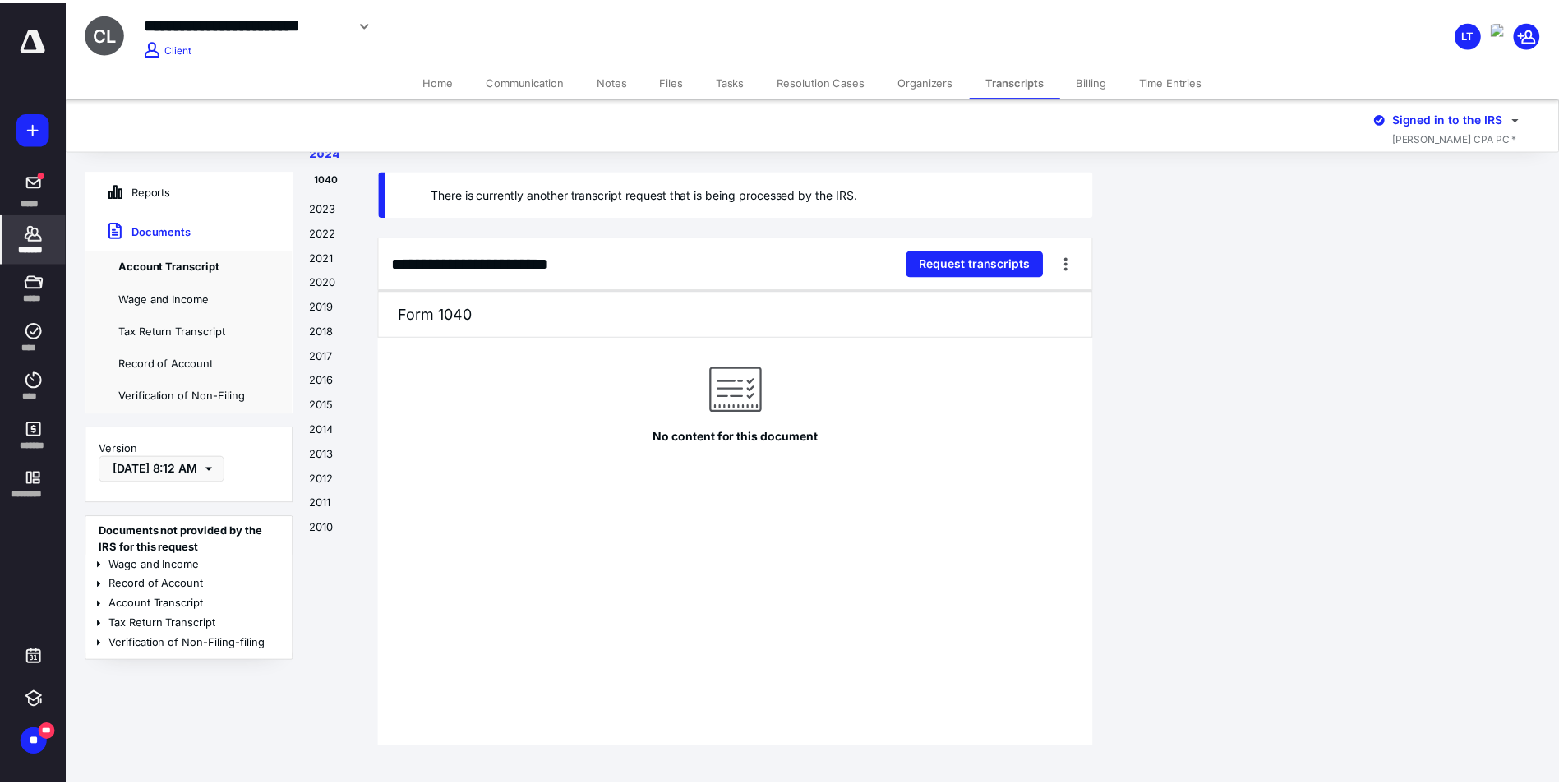 scroll, scrollTop: 522, scrollLeft: 0, axis: vertical 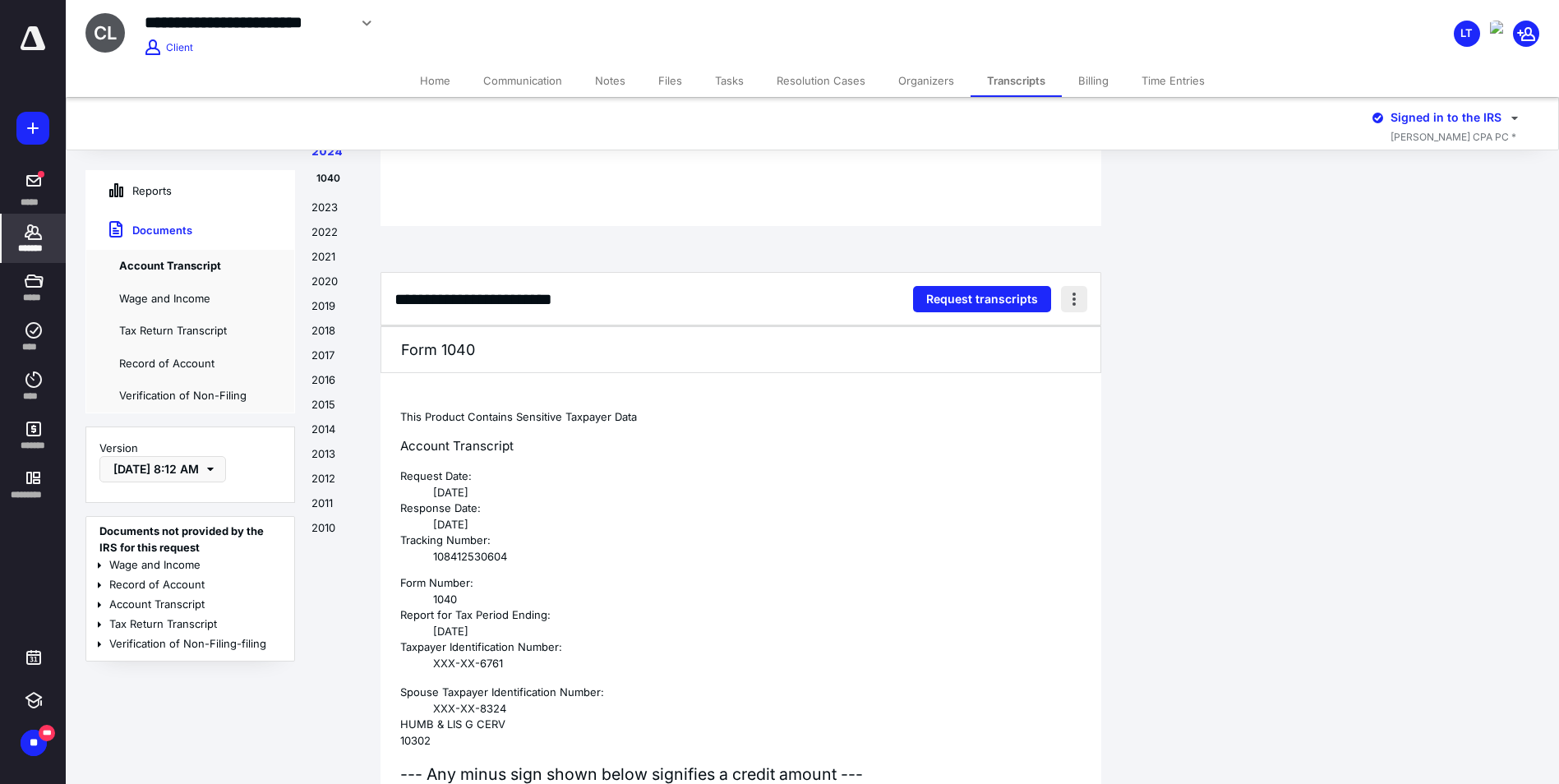 click at bounding box center [1074, 299] 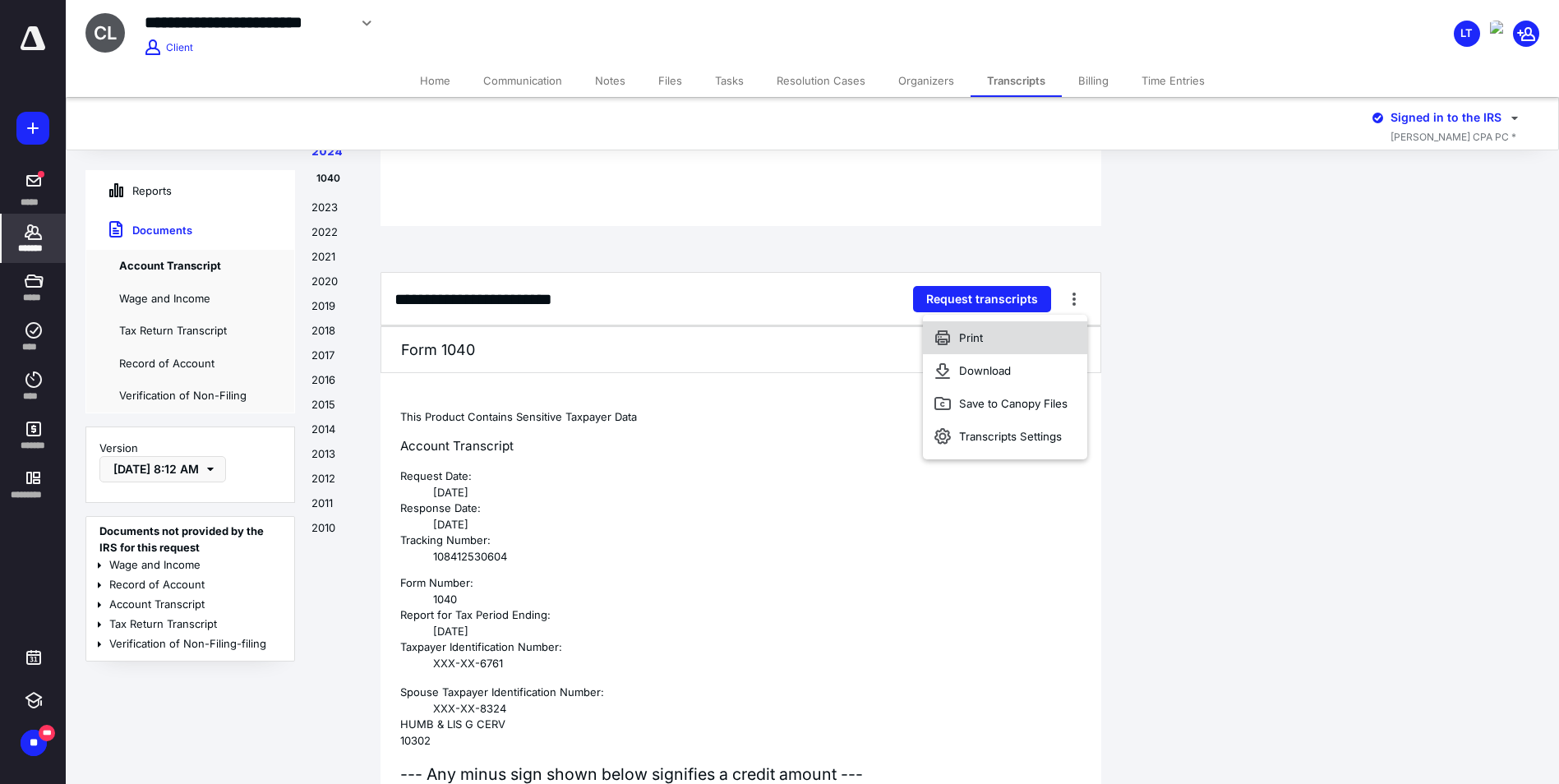 click on "Print" at bounding box center [1005, 338] 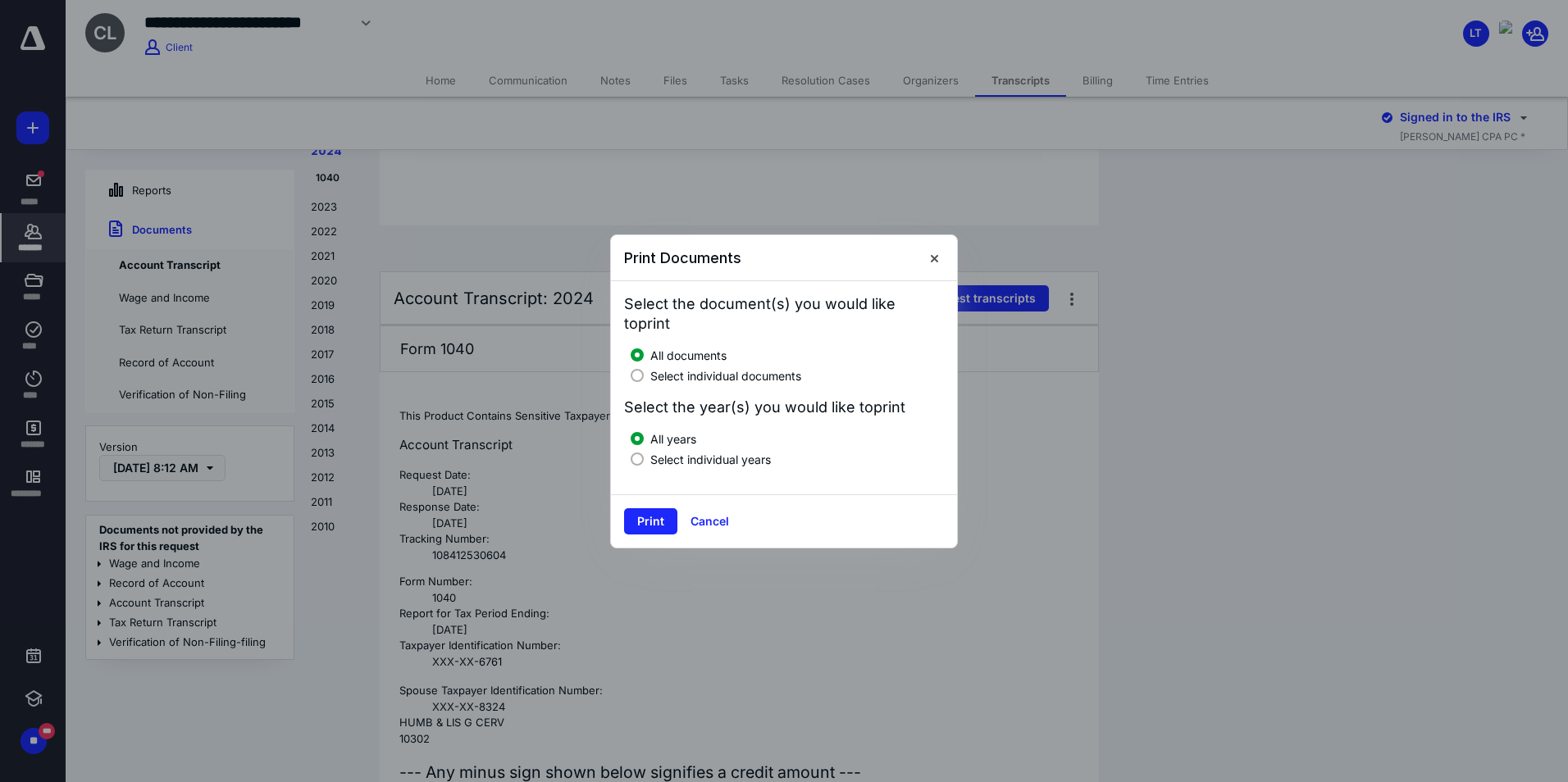click at bounding box center (637, 375) 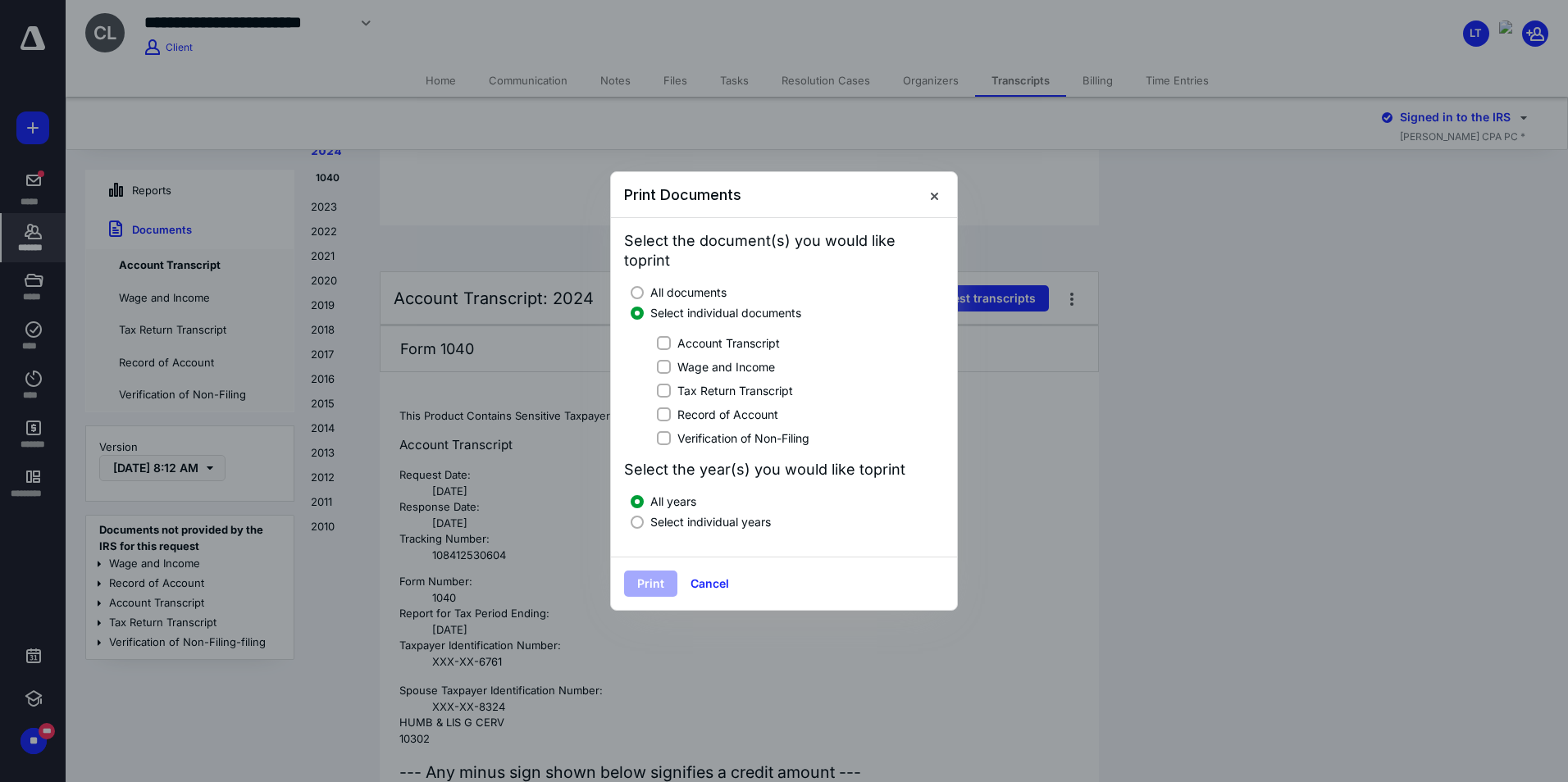 click 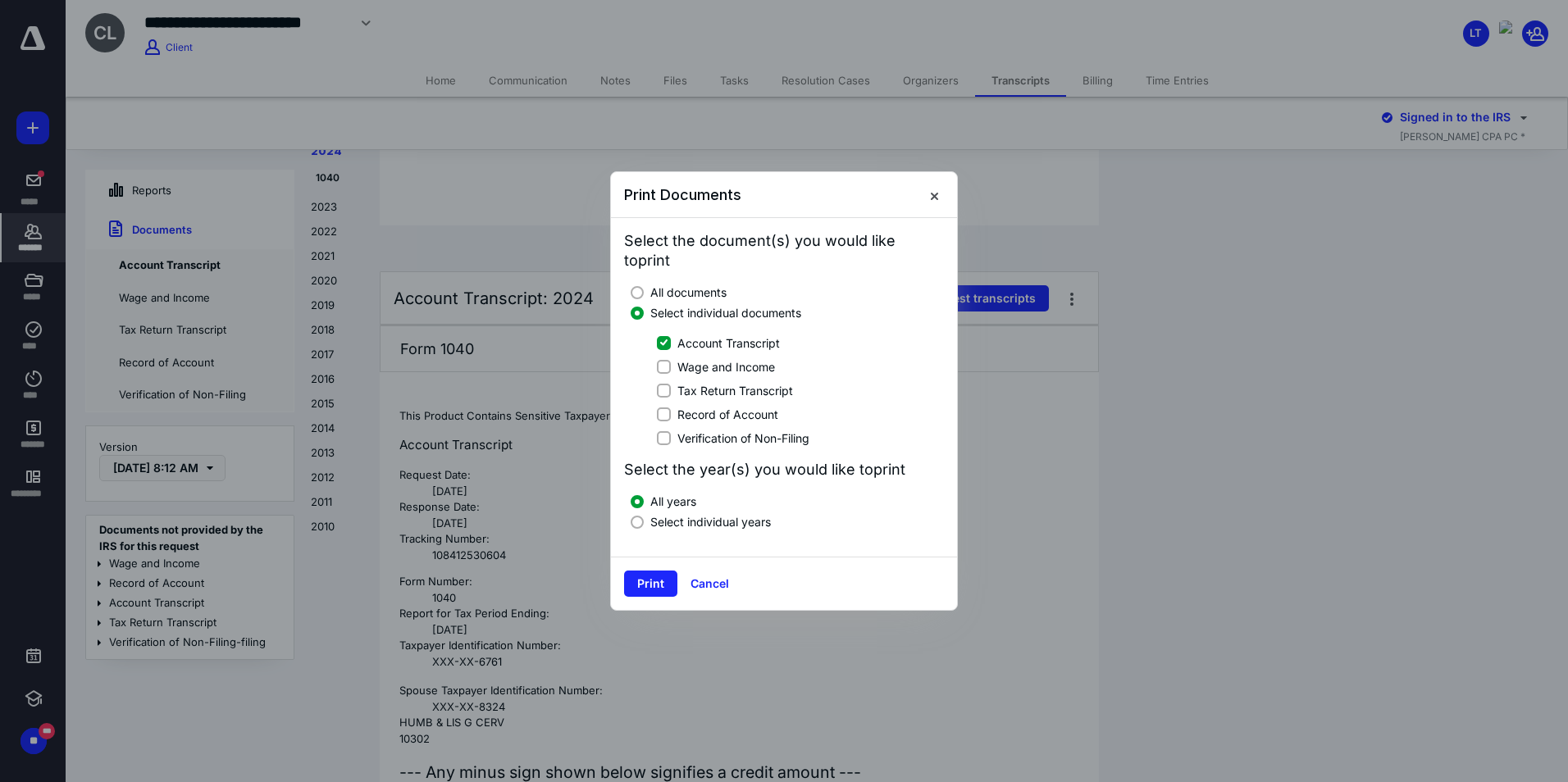 click 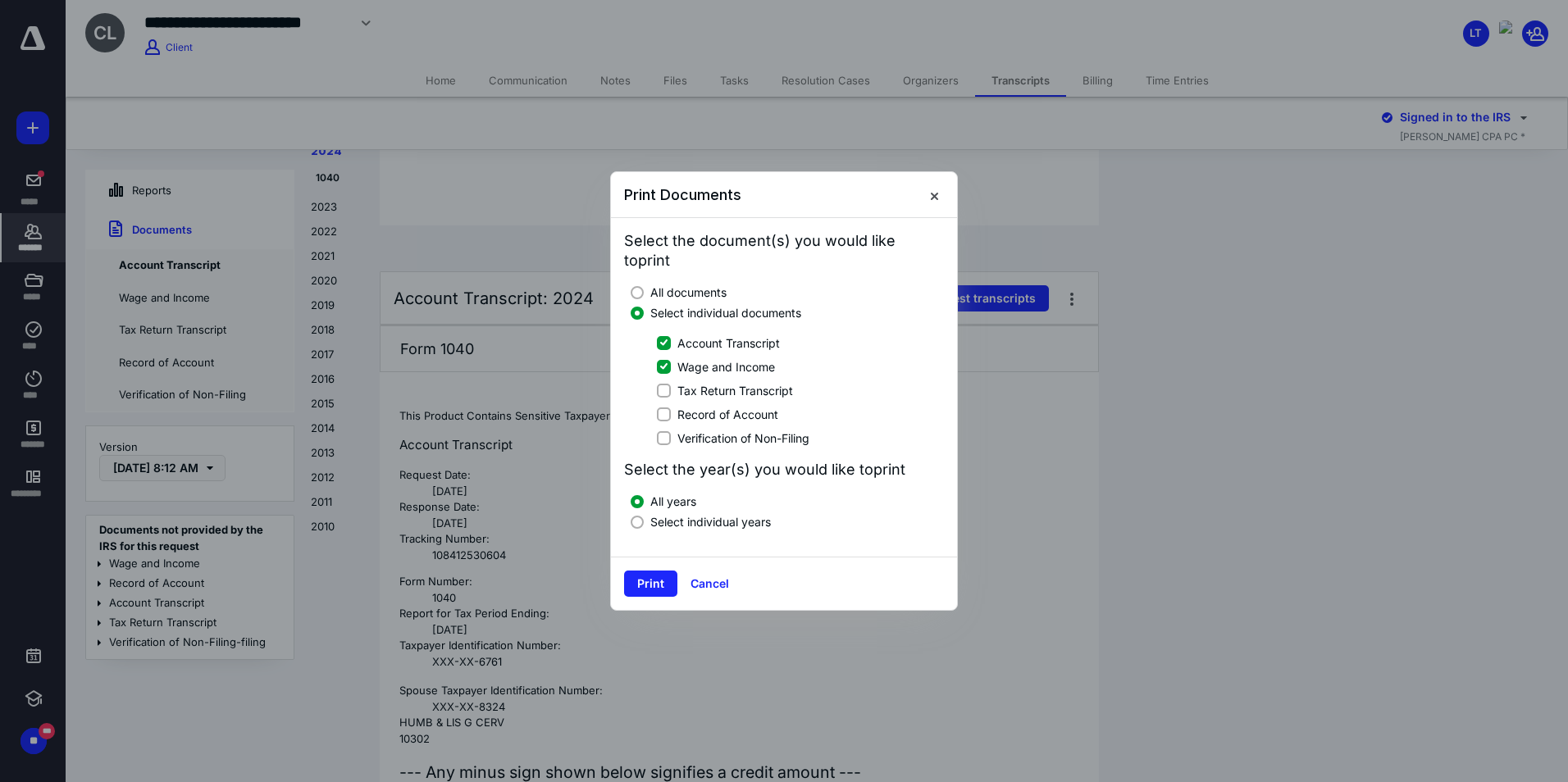 click at bounding box center [637, 522] 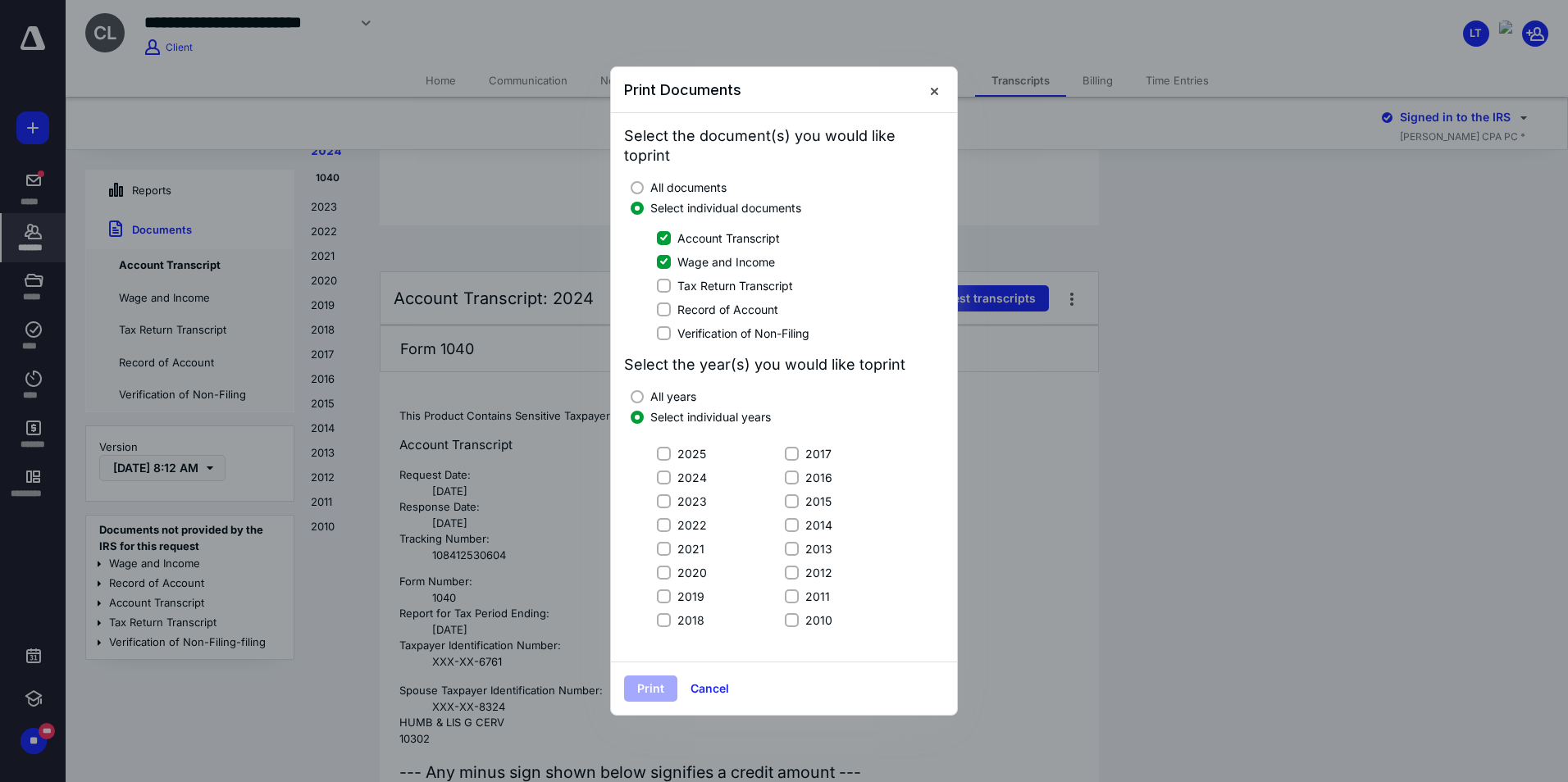 click on "2024" at bounding box center [663, 477] 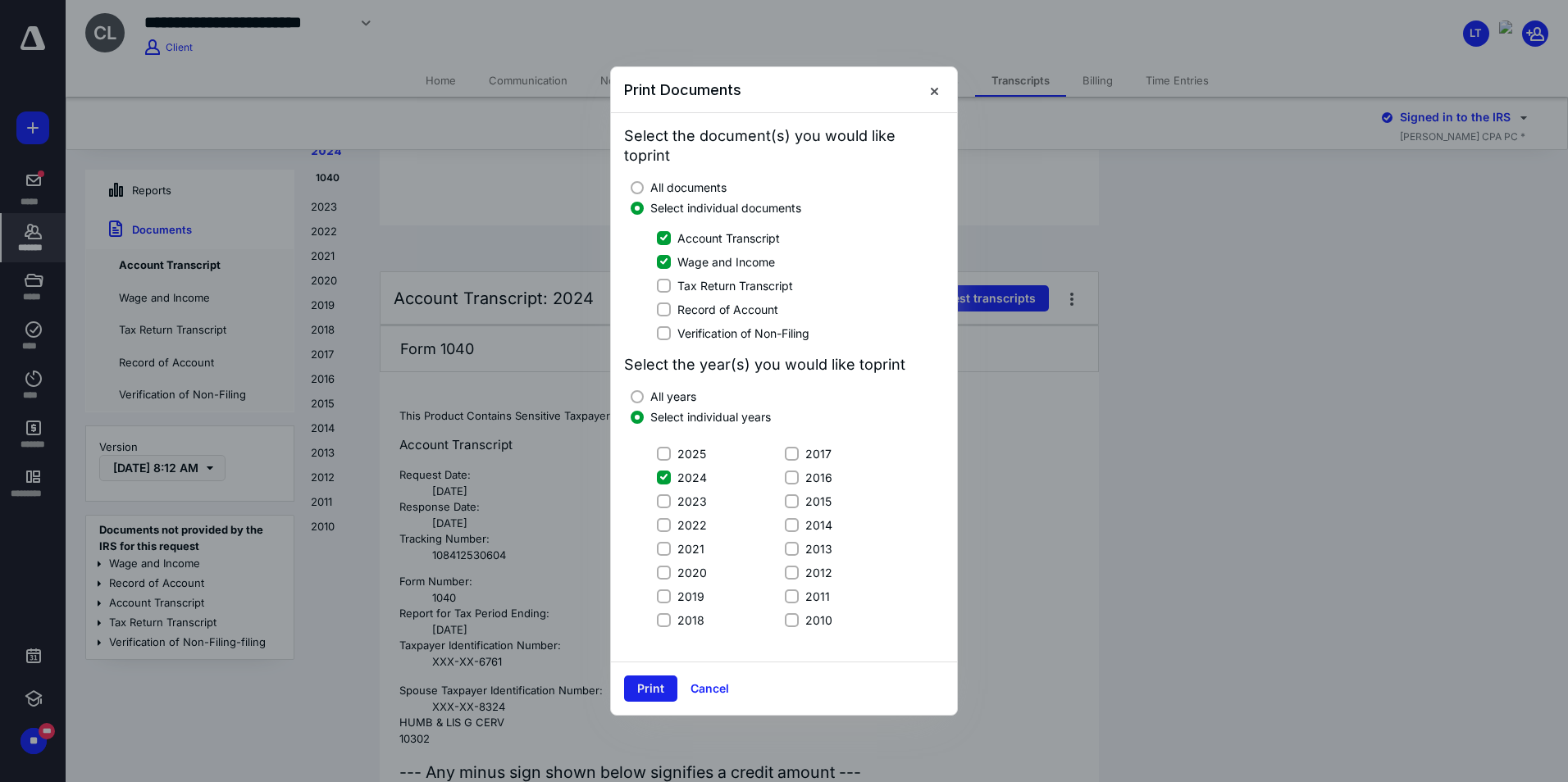 click on "Print" at bounding box center [650, 689] 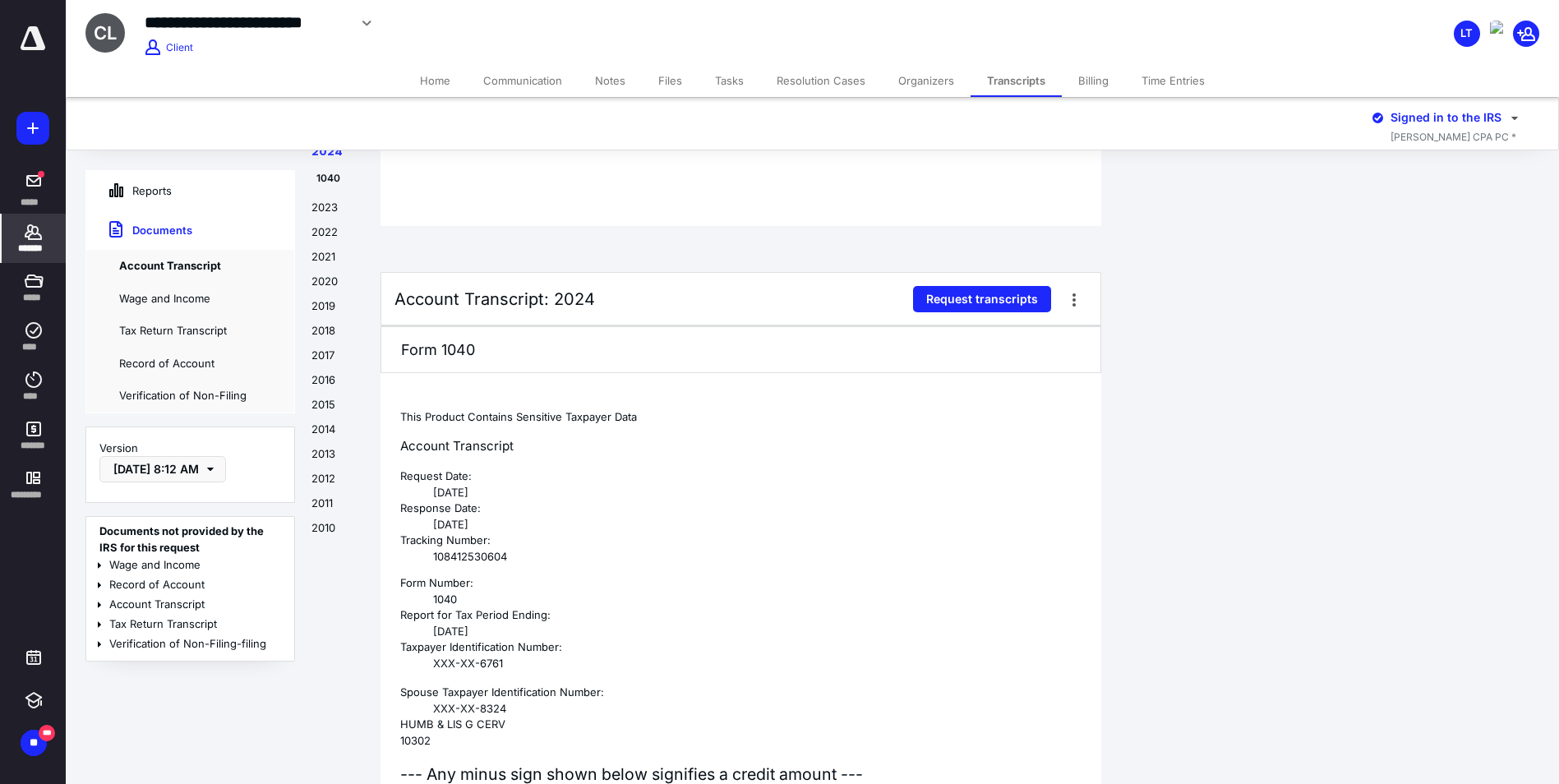 click 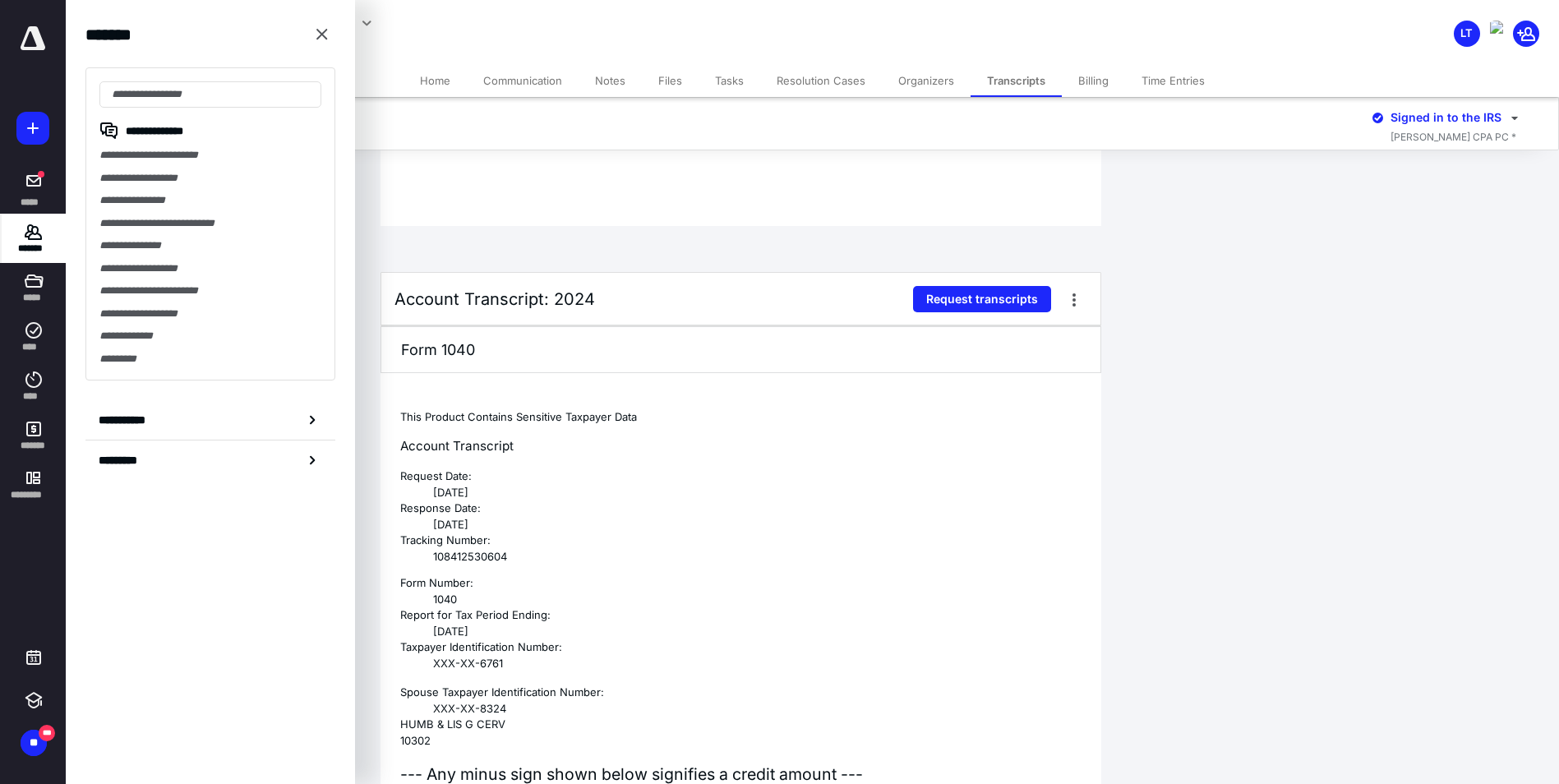type on "*" 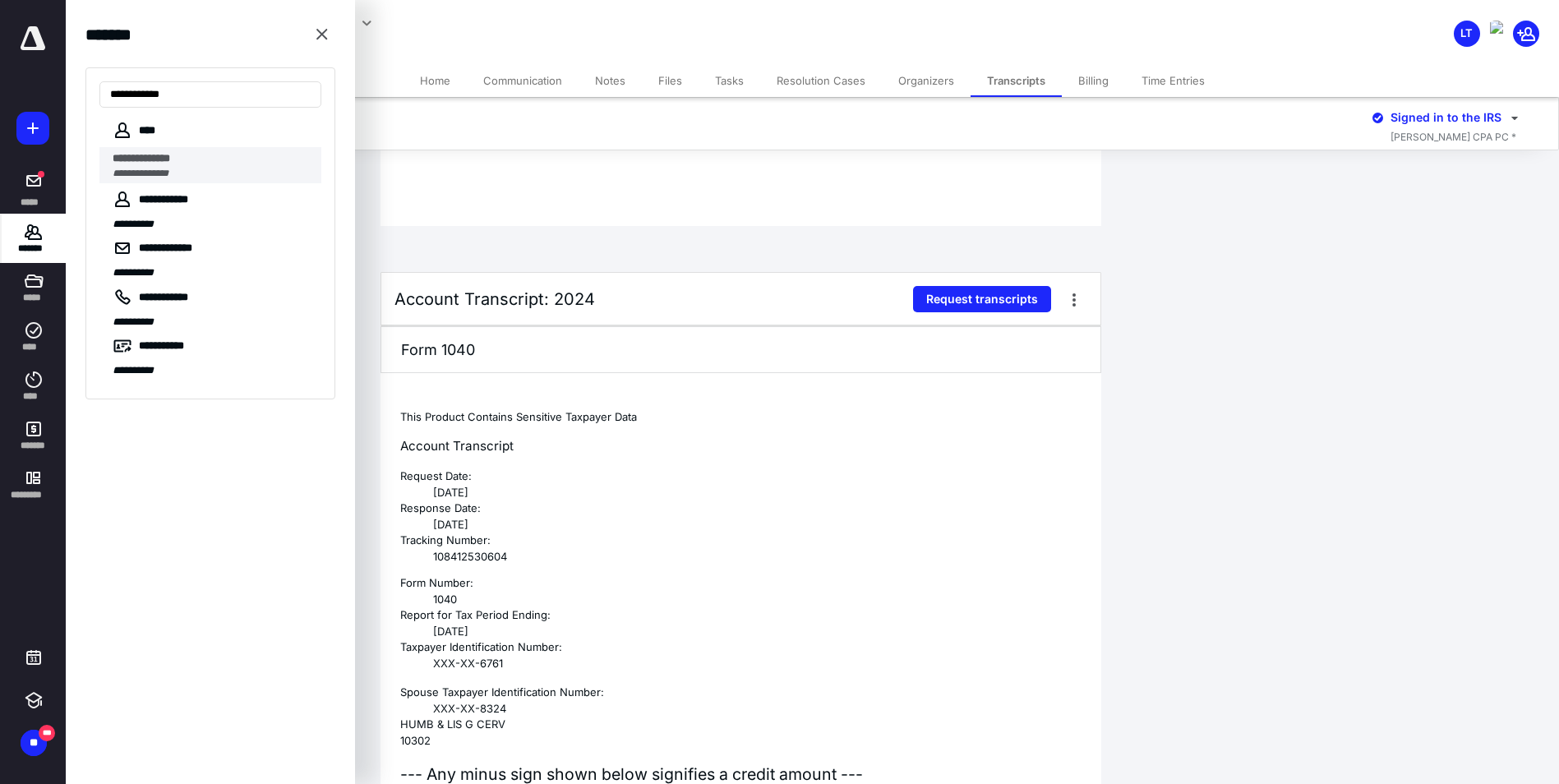 type on "**********" 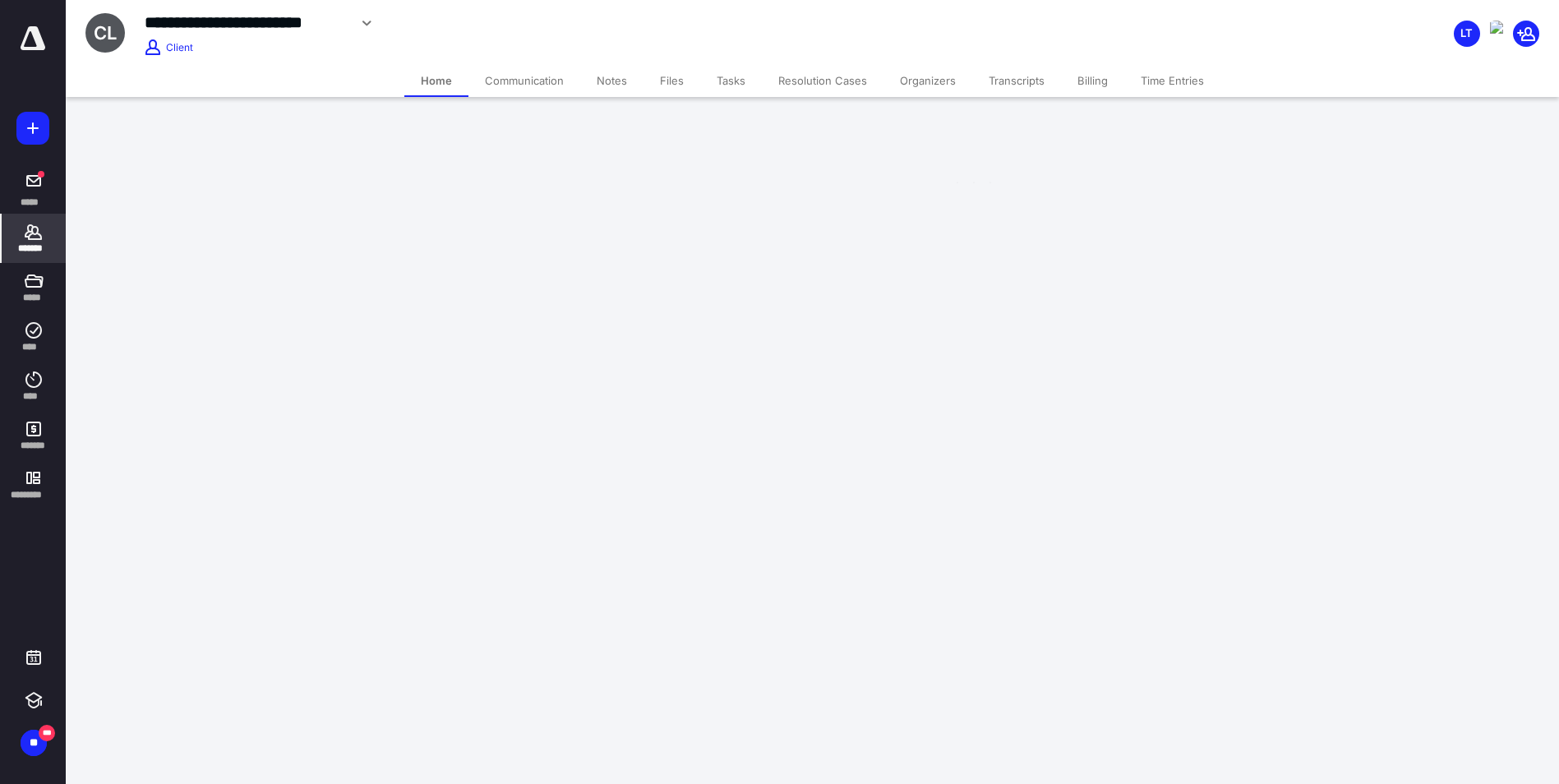 scroll, scrollTop: 0, scrollLeft: 0, axis: both 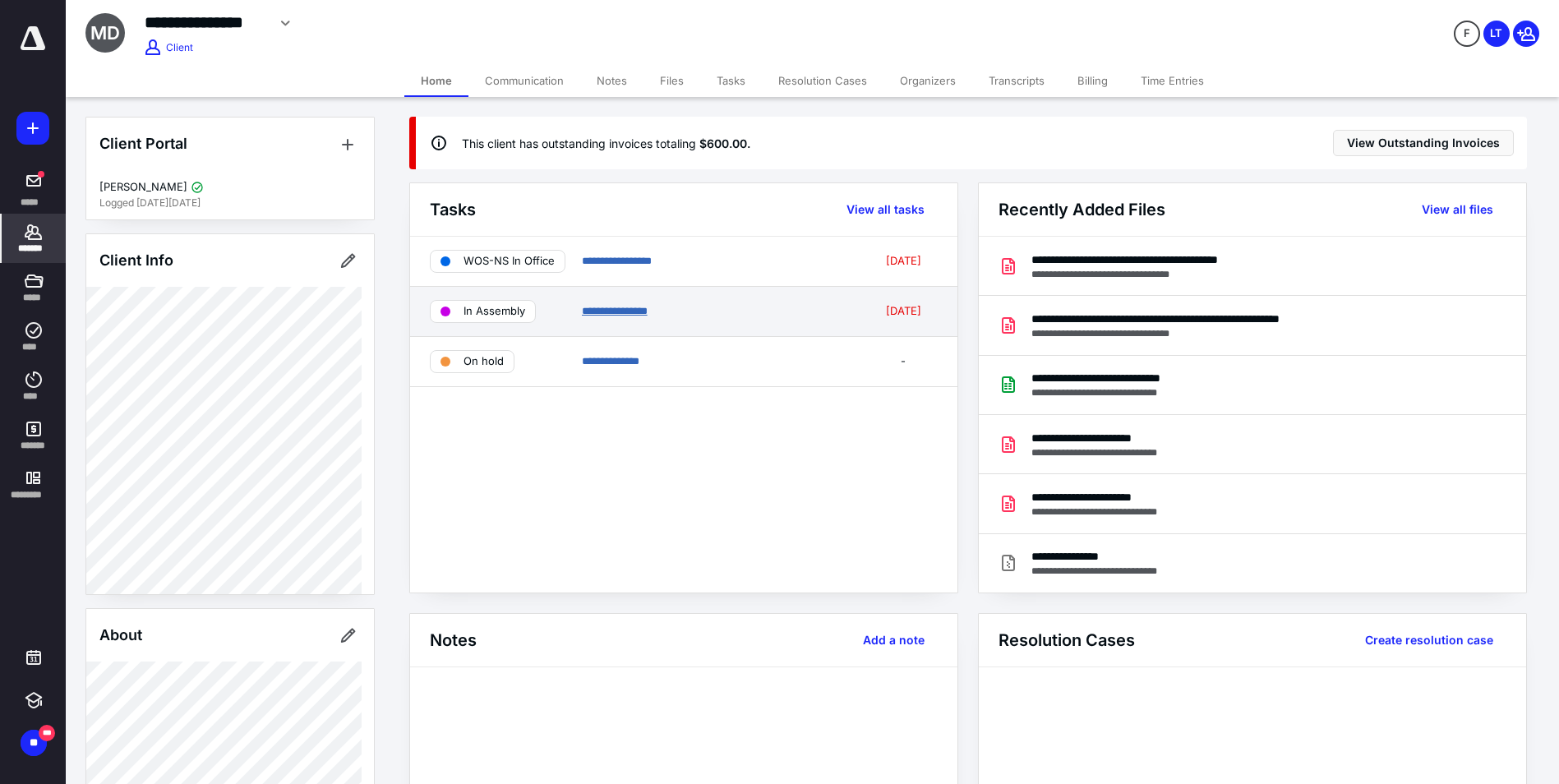 click on "**********" at bounding box center (615, 311) 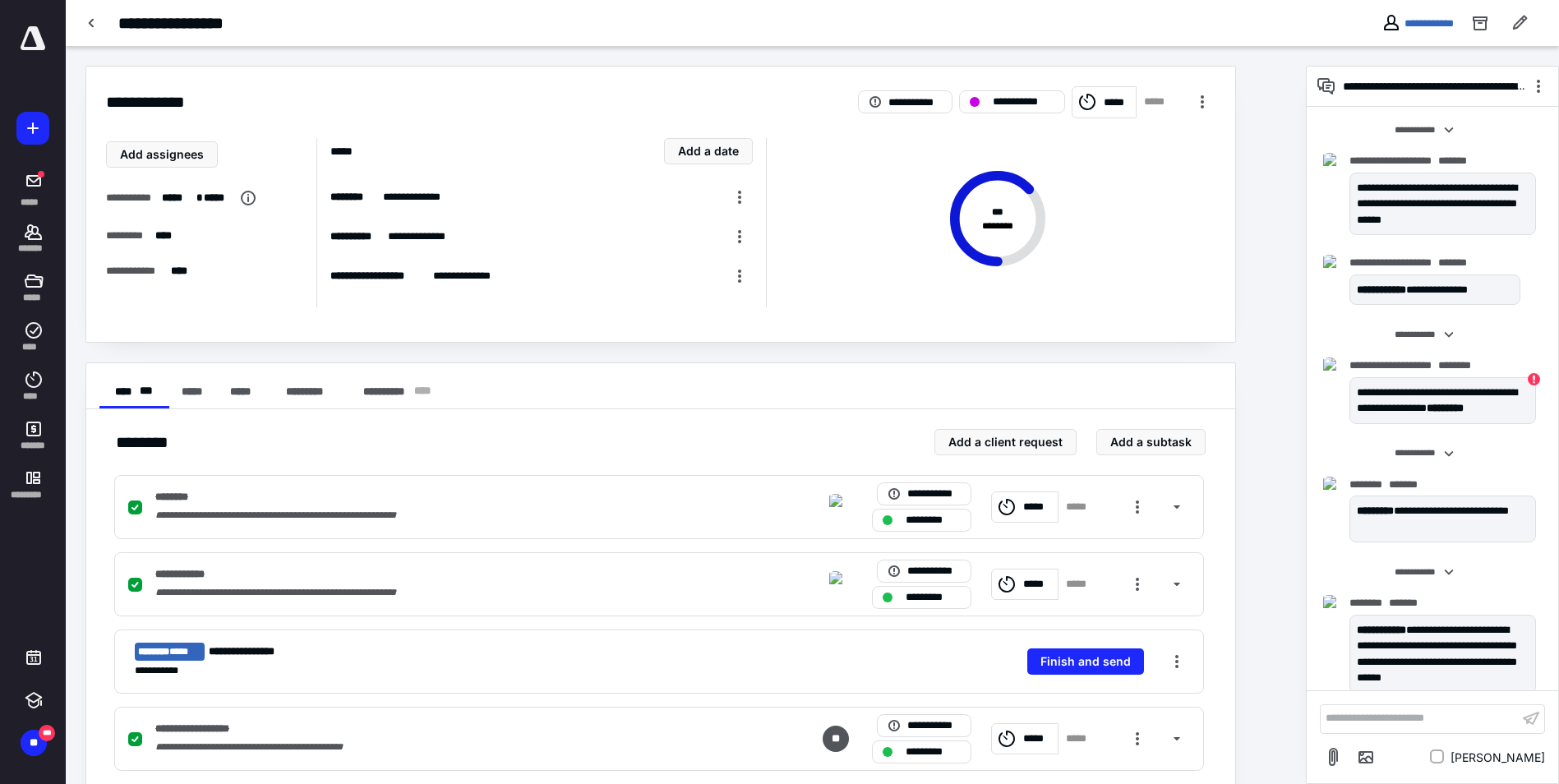 scroll, scrollTop: 82, scrollLeft: 0, axis: vertical 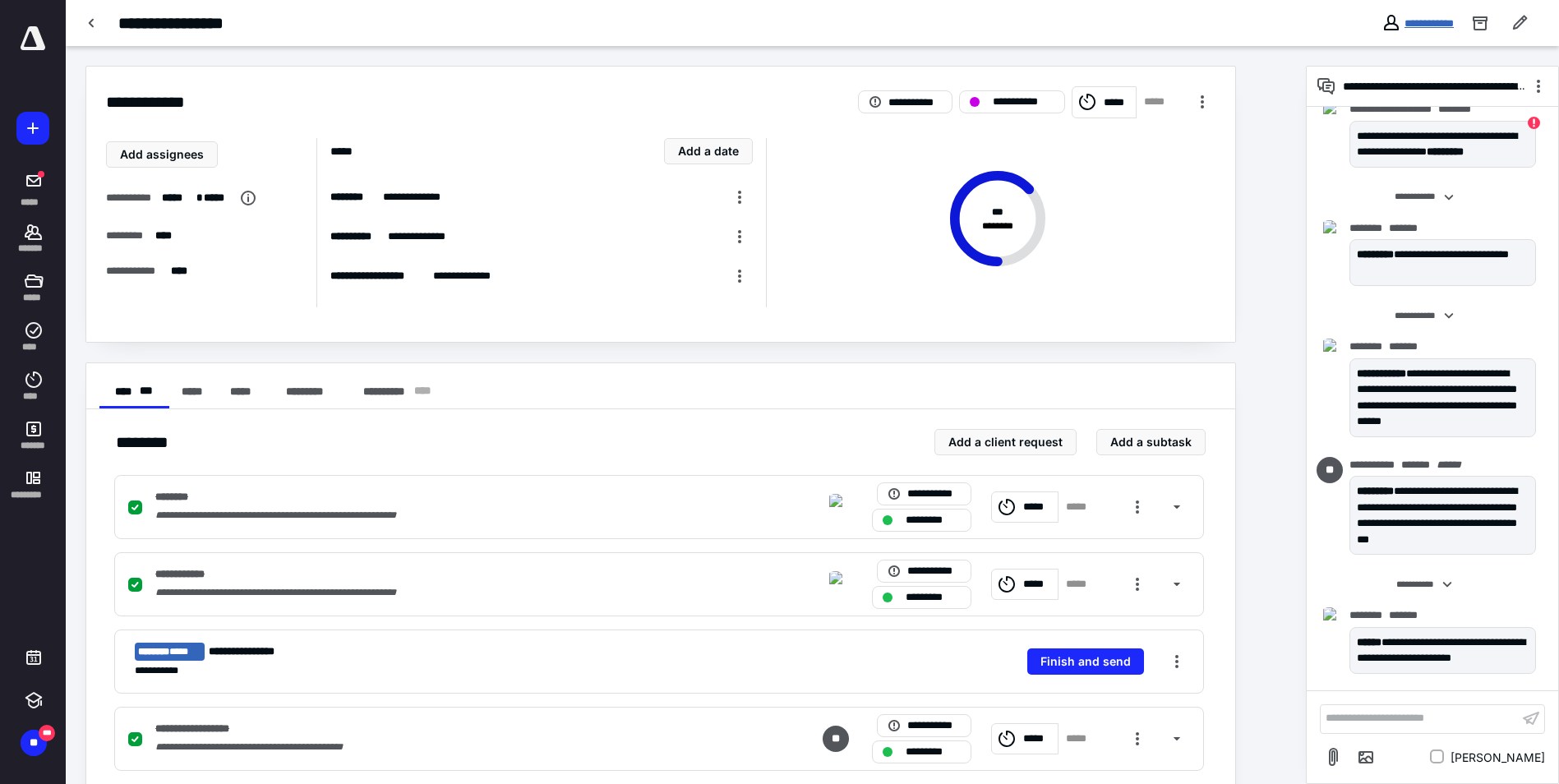 click on "**********" at bounding box center (1429, 23) 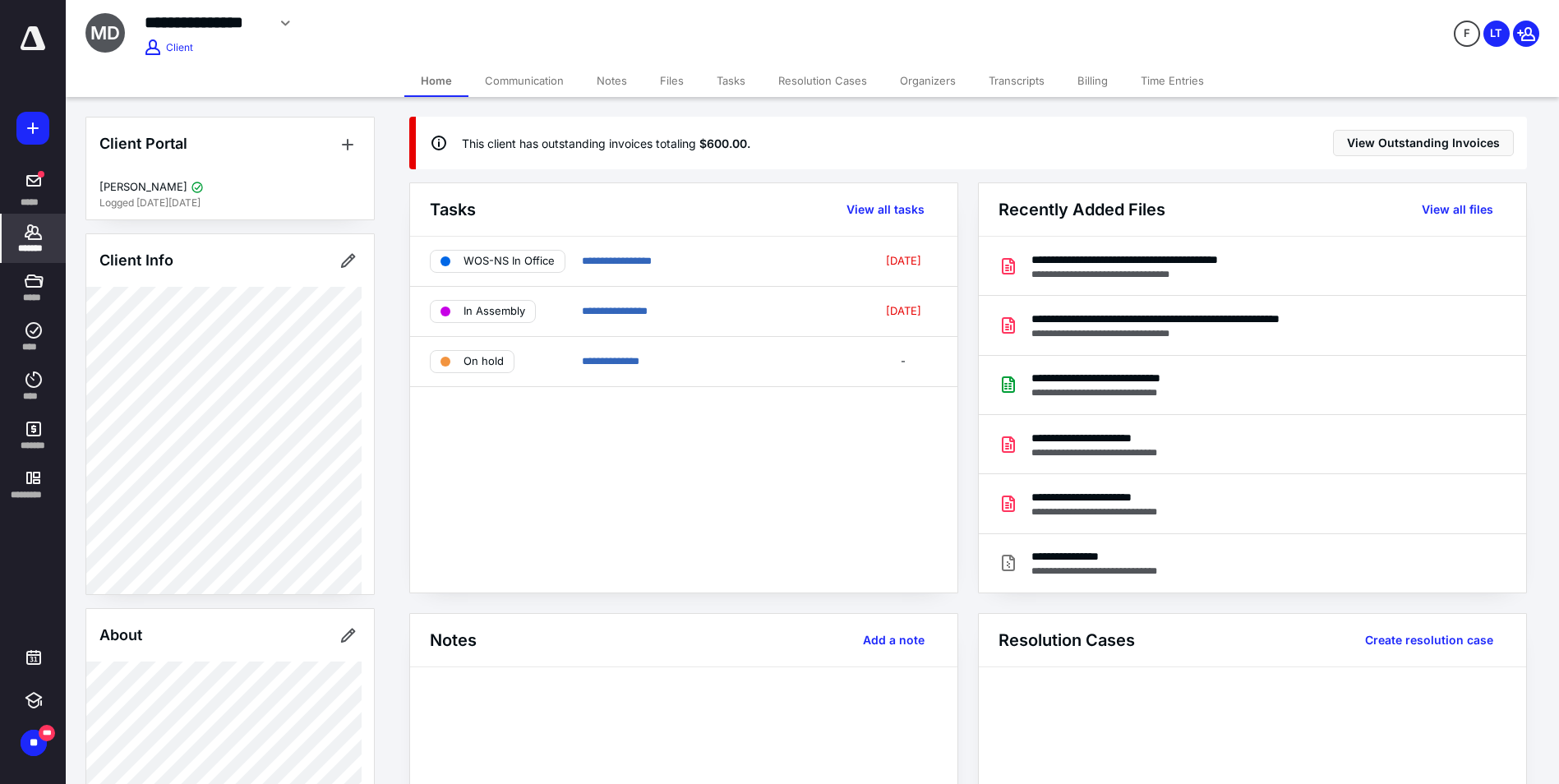 click on "Transcripts" at bounding box center [1017, 81] 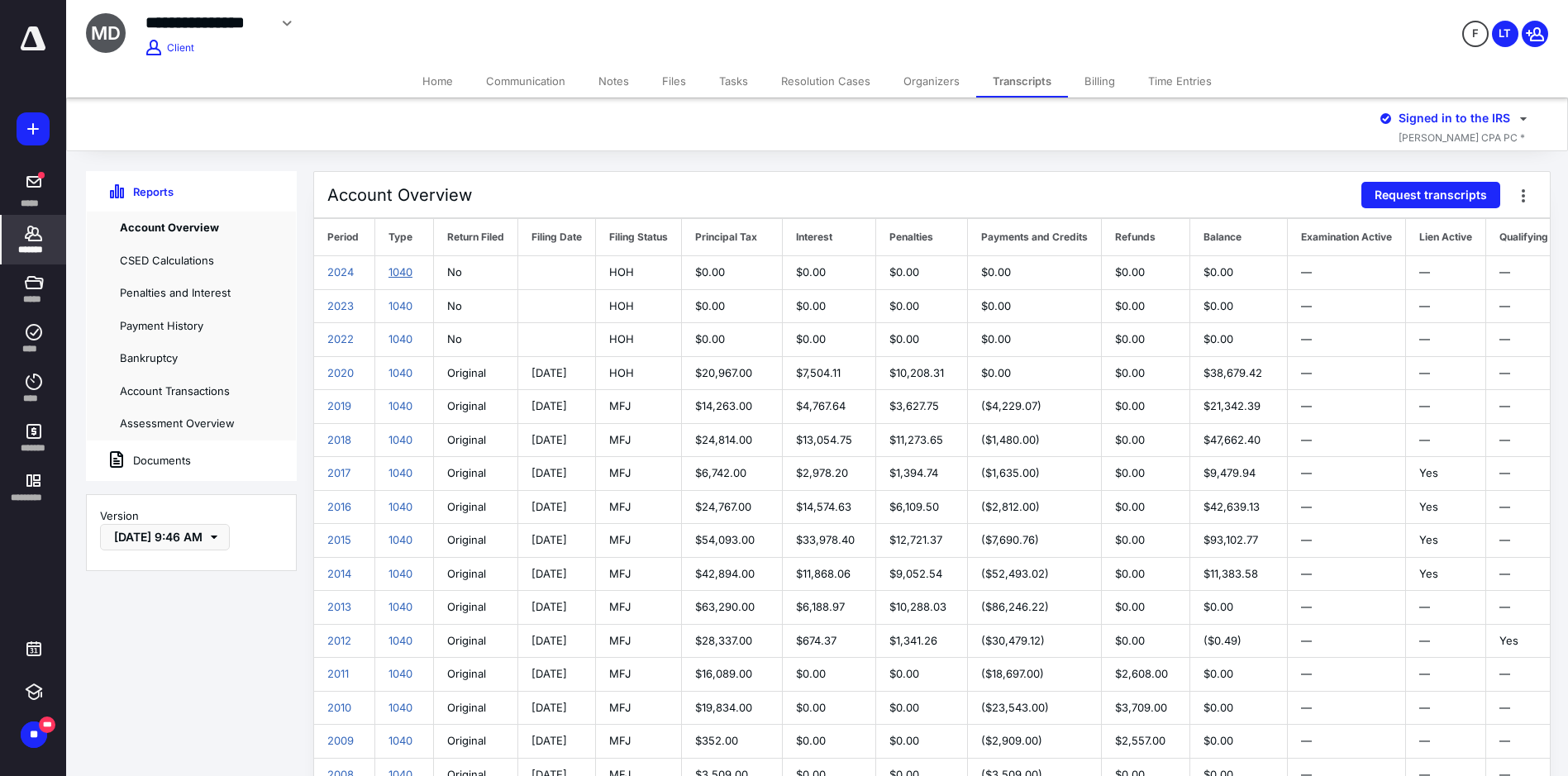 click on "1040" at bounding box center [400, 272] 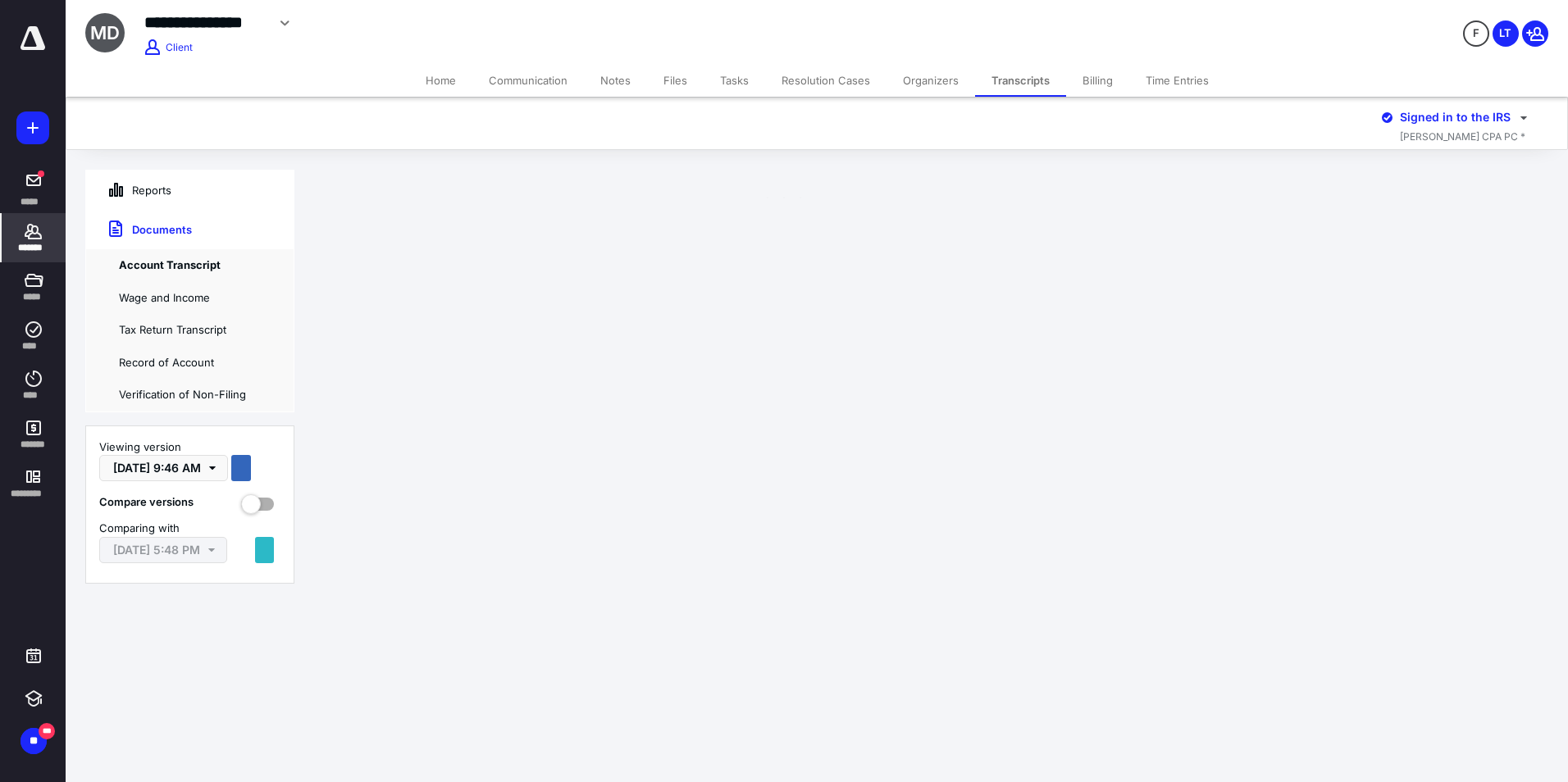 scroll, scrollTop: 453, scrollLeft: 0, axis: vertical 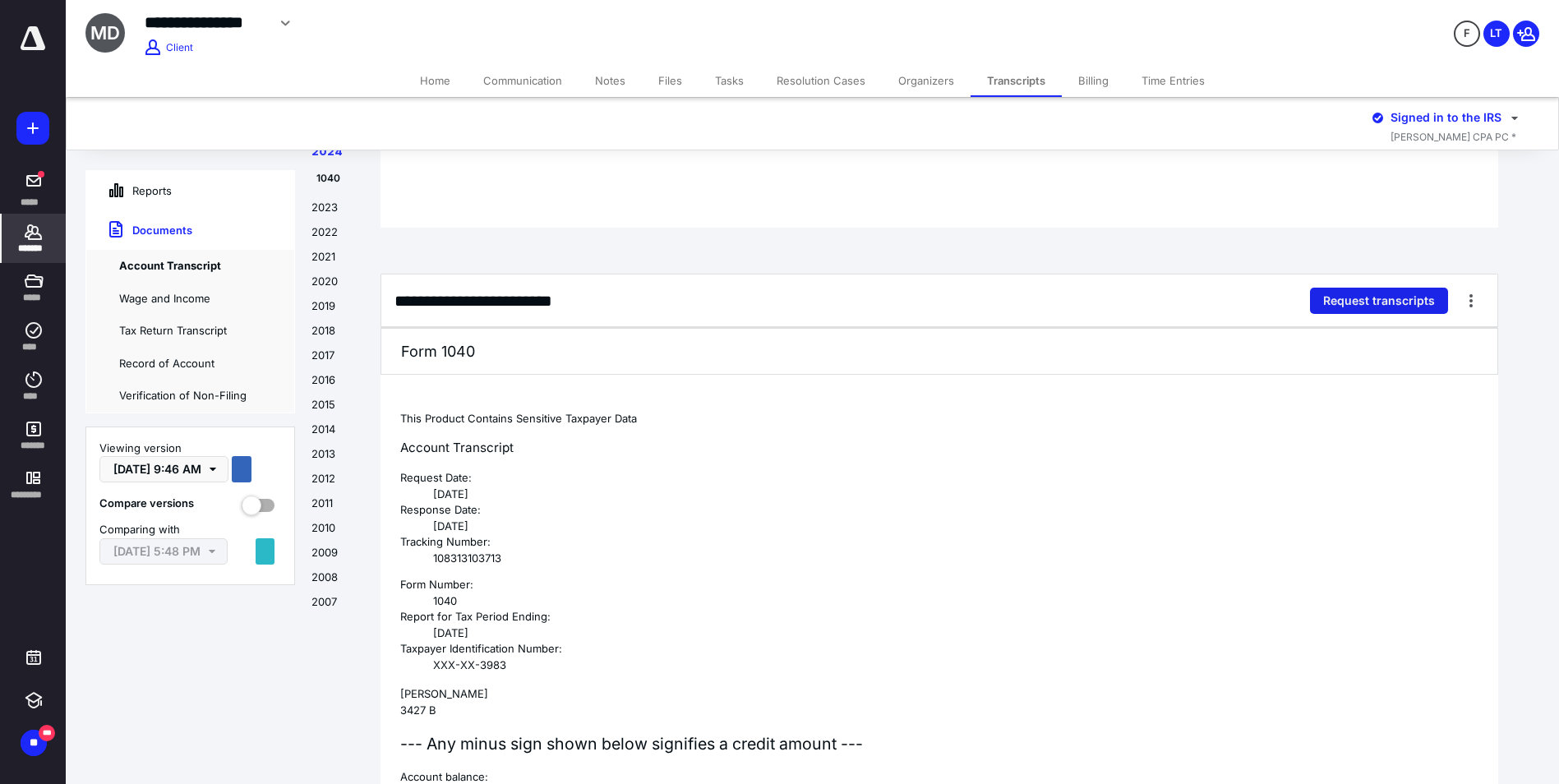 click on "Request transcripts" at bounding box center (1379, 301) 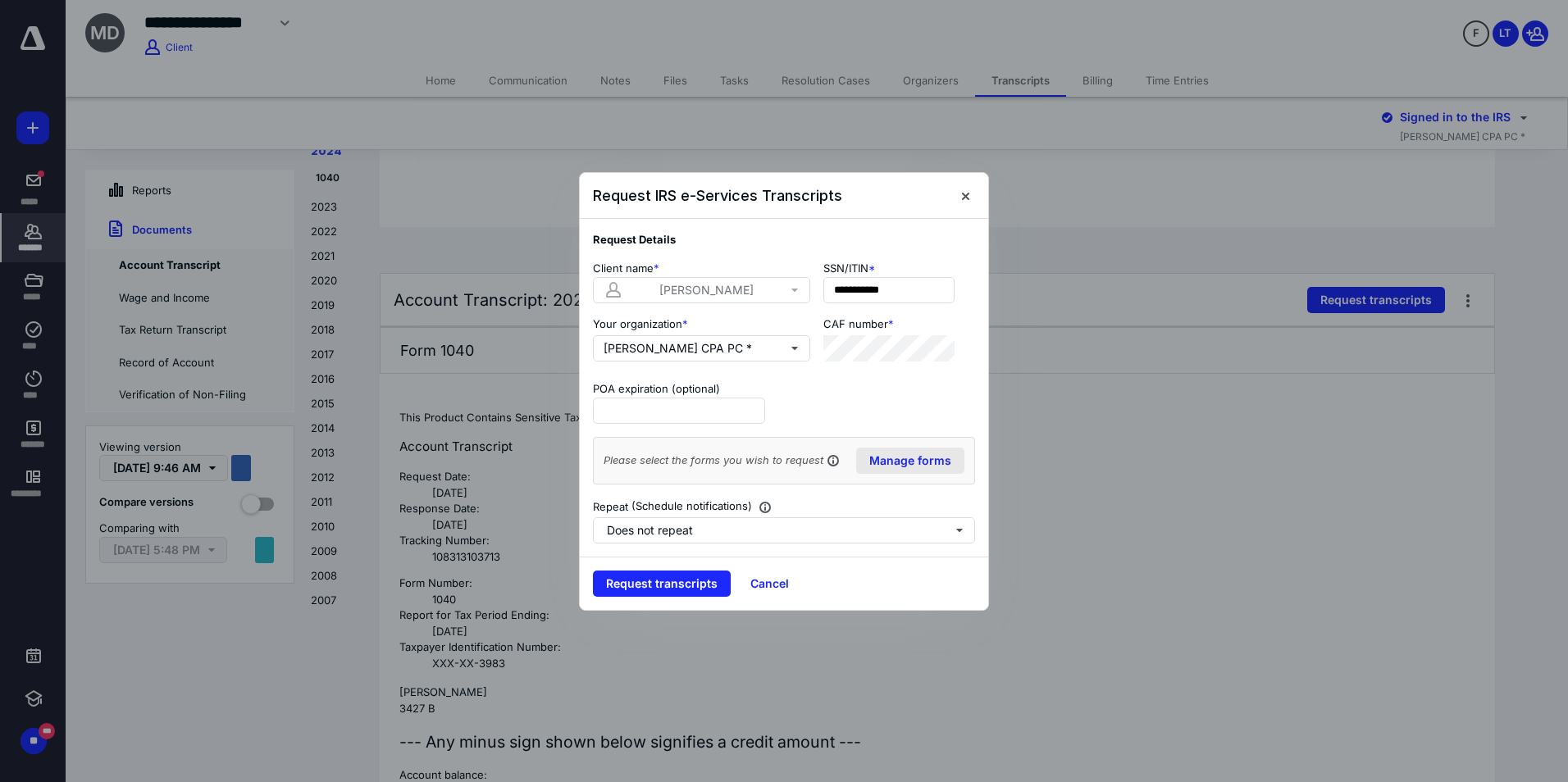 click on "Manage forms" at bounding box center [910, 461] 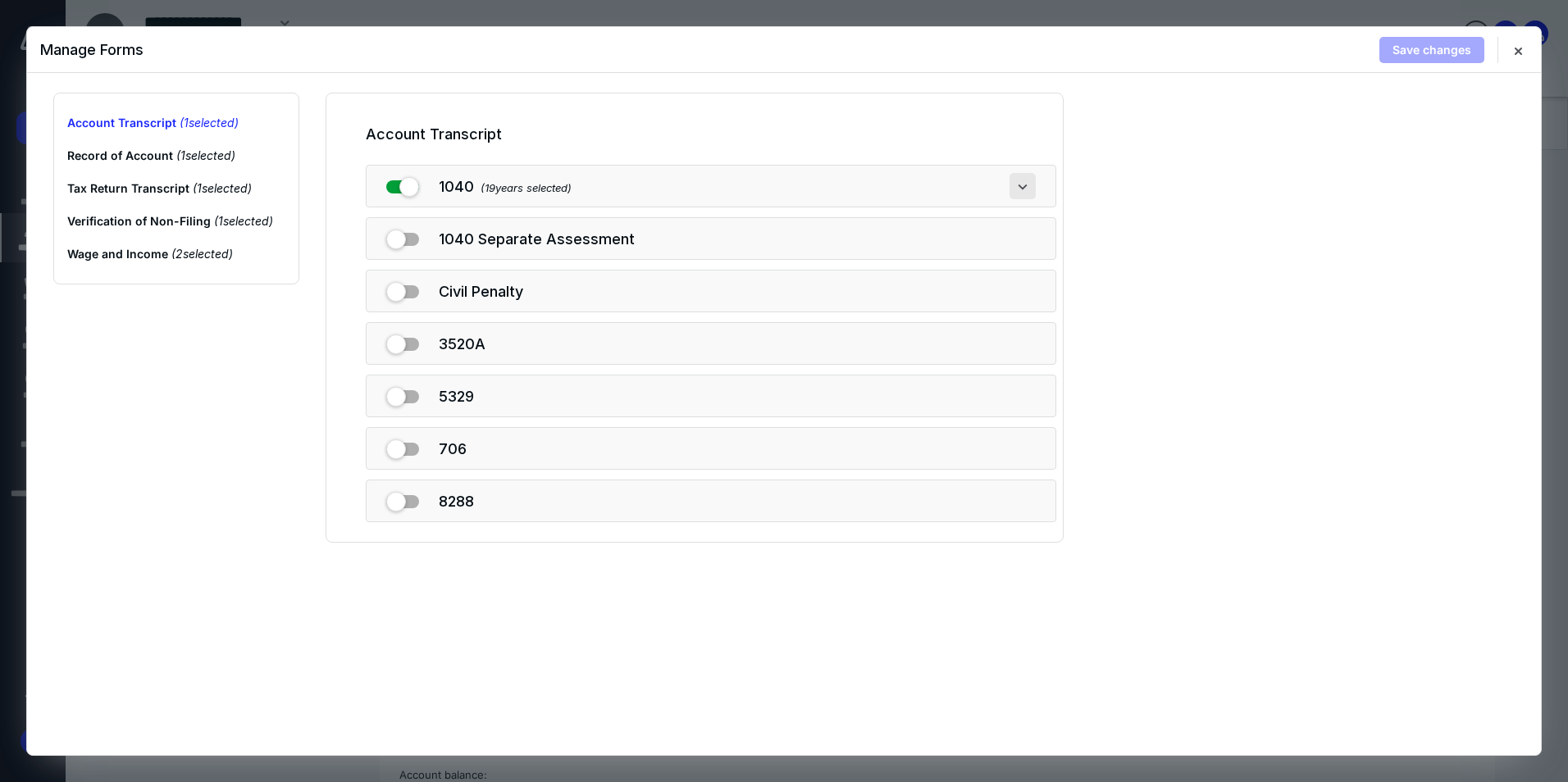 click at bounding box center (1023, 186) 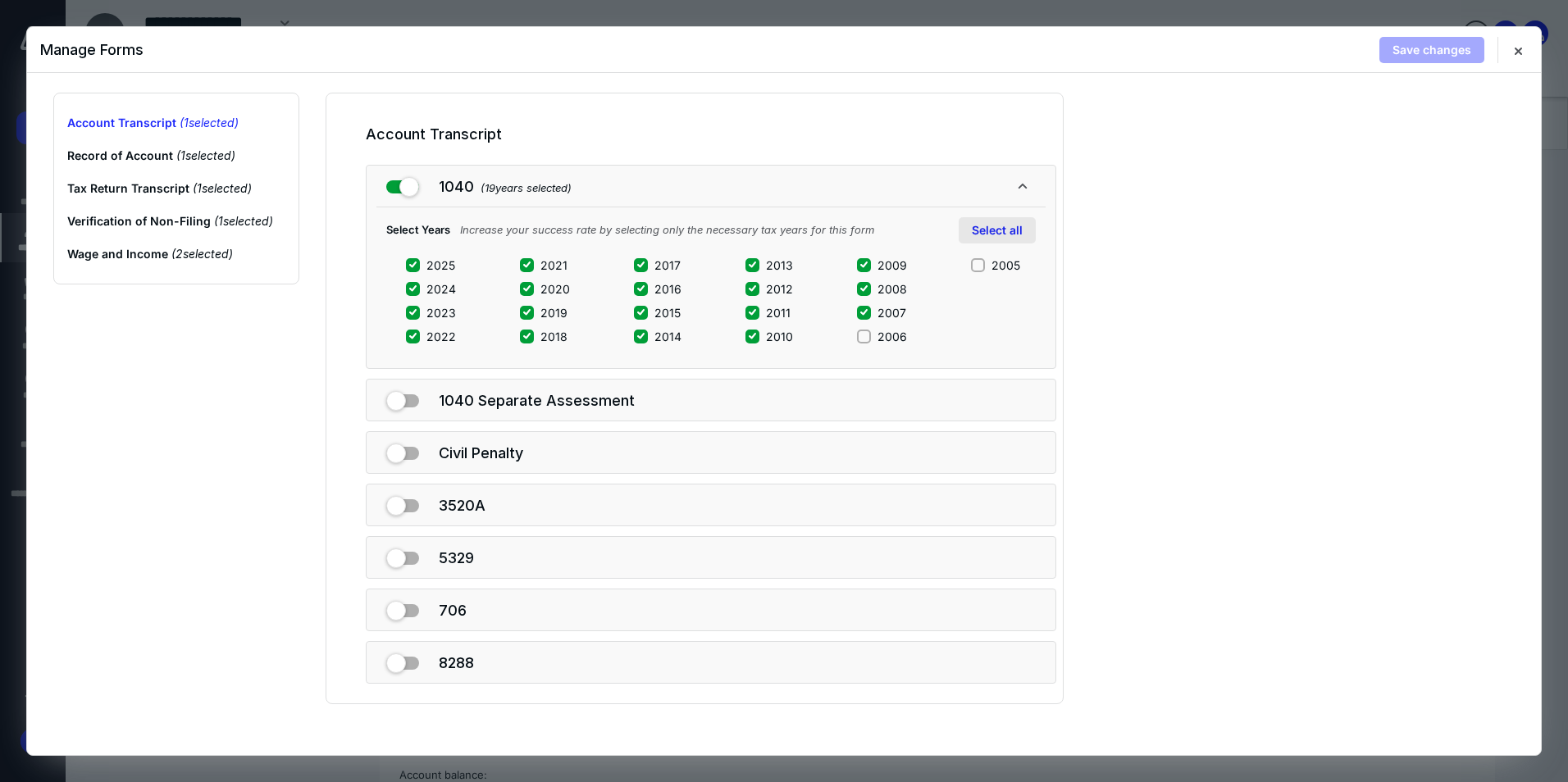 click on "Select all" at bounding box center (997, 230) 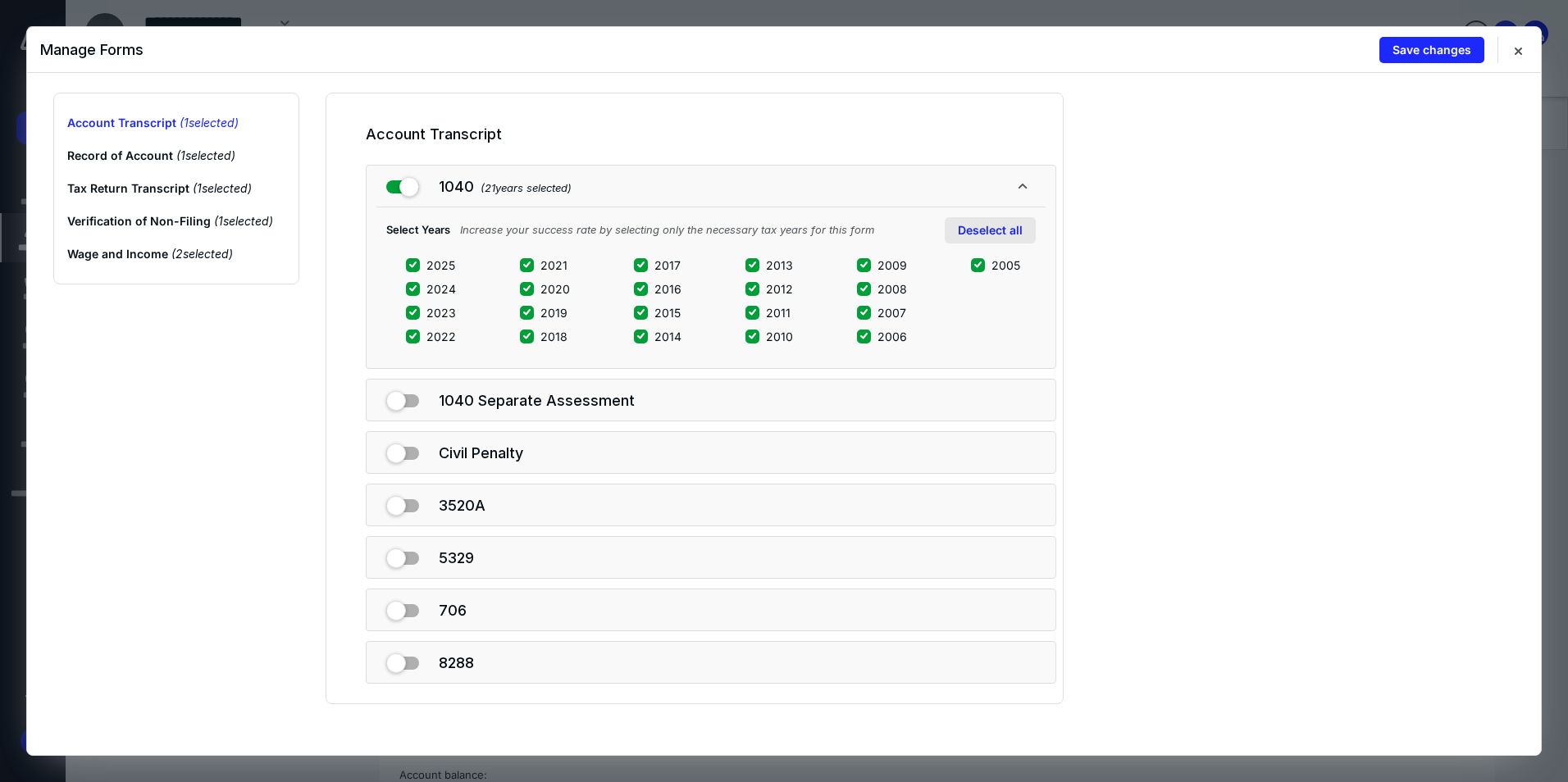 click on "Deselect all" at bounding box center [990, 230] 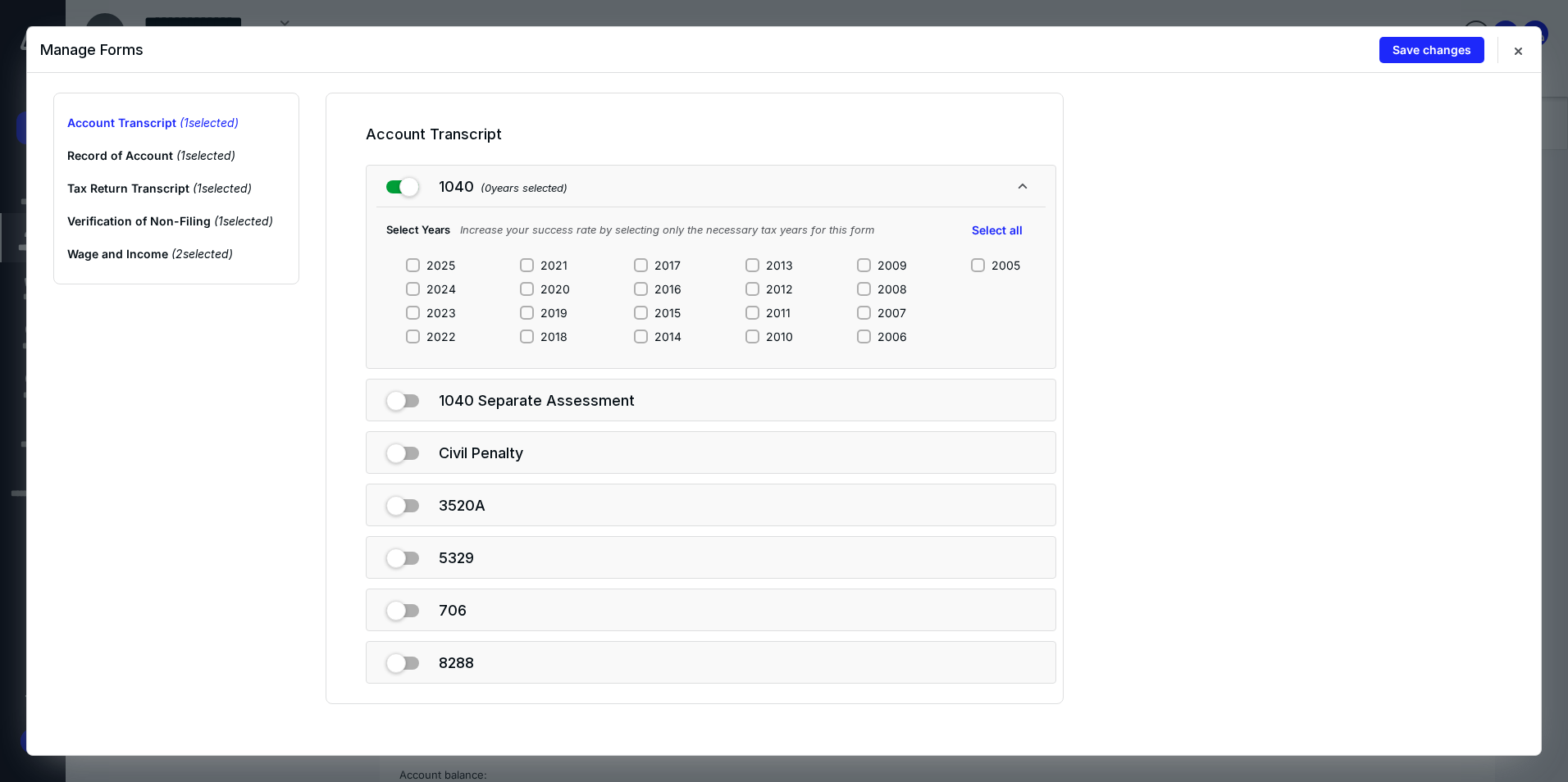 click 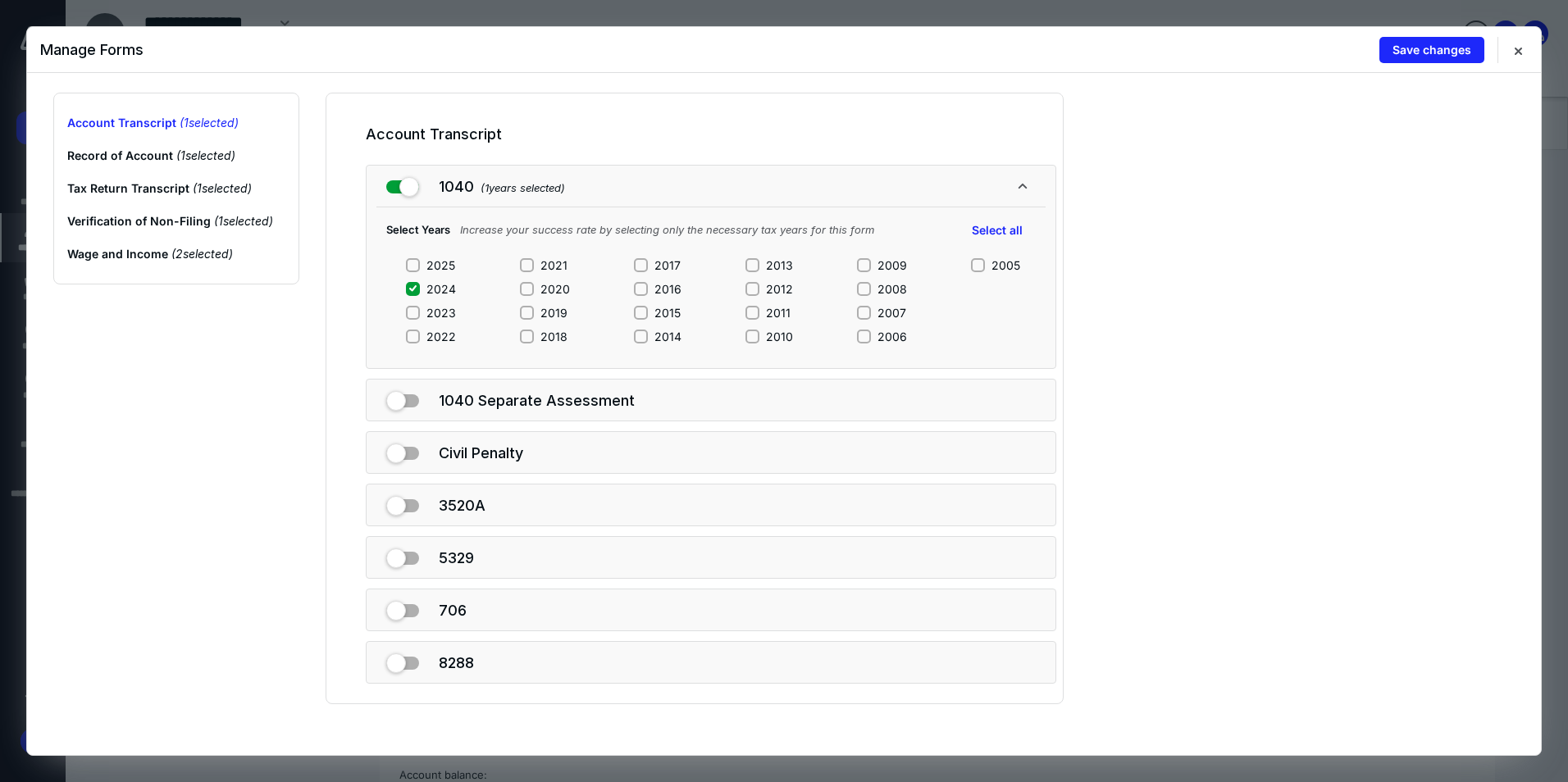 click on "2023" at bounding box center [413, 312] 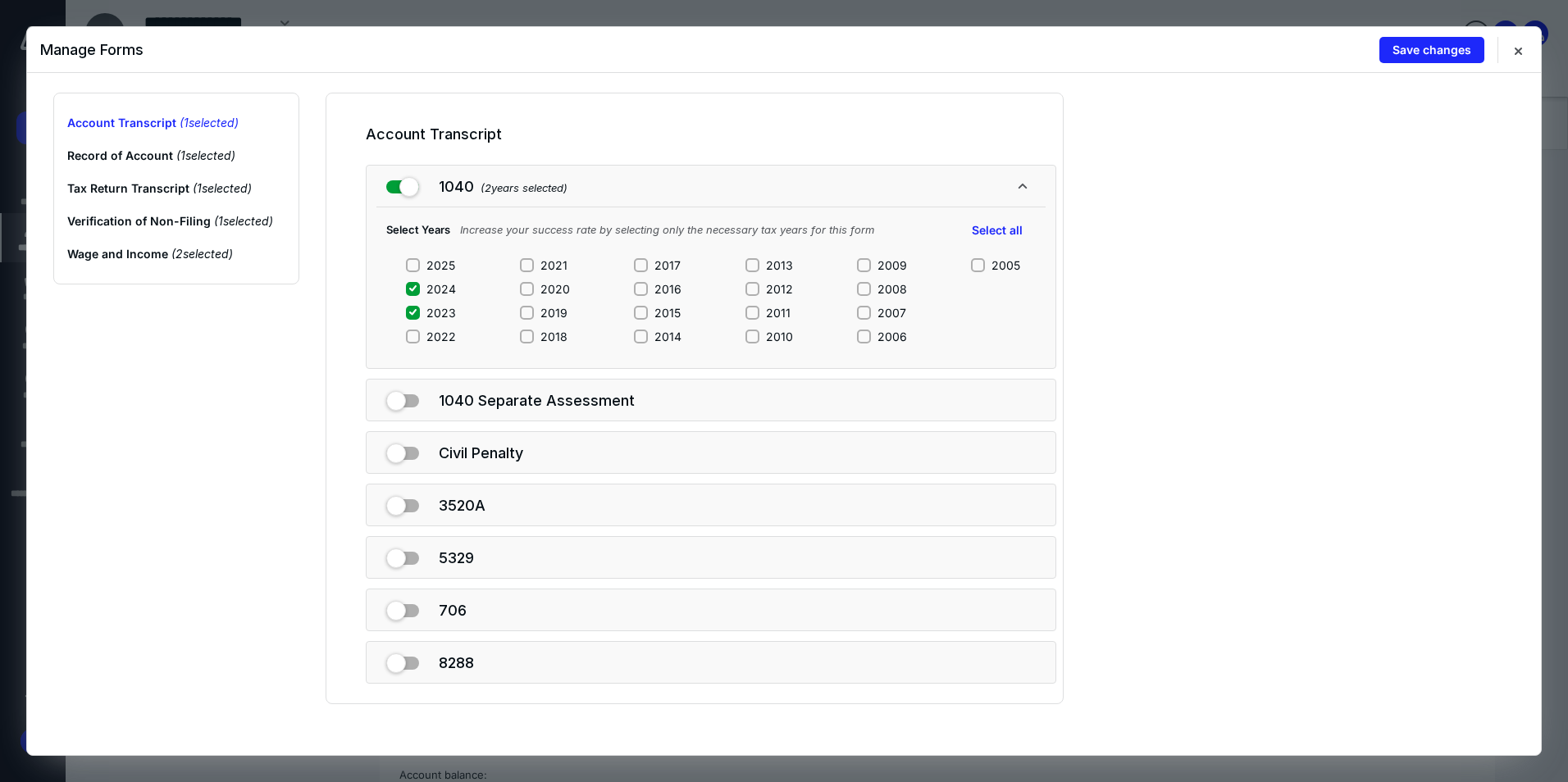 click 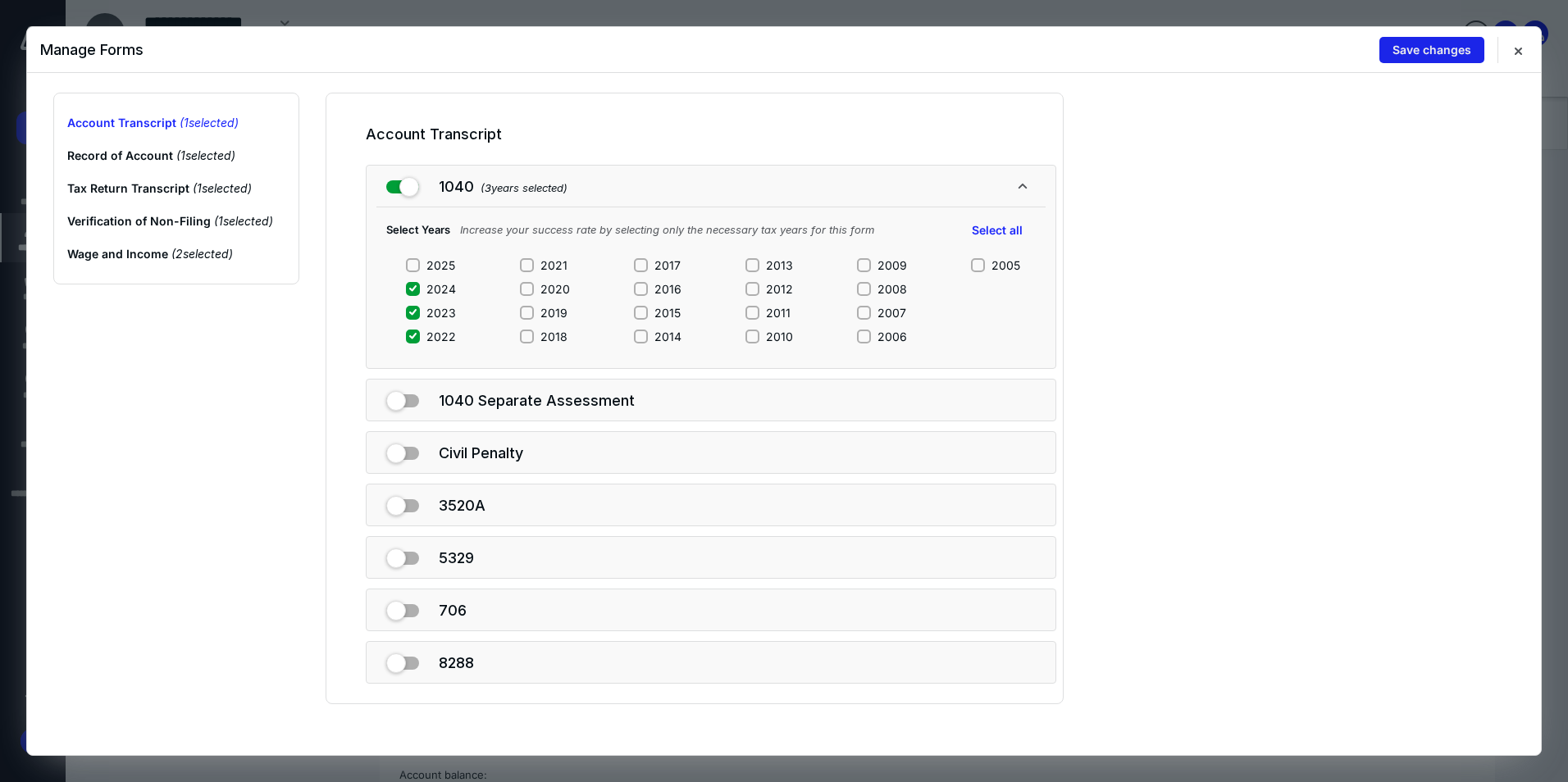 click on "Save changes" at bounding box center [1432, 50] 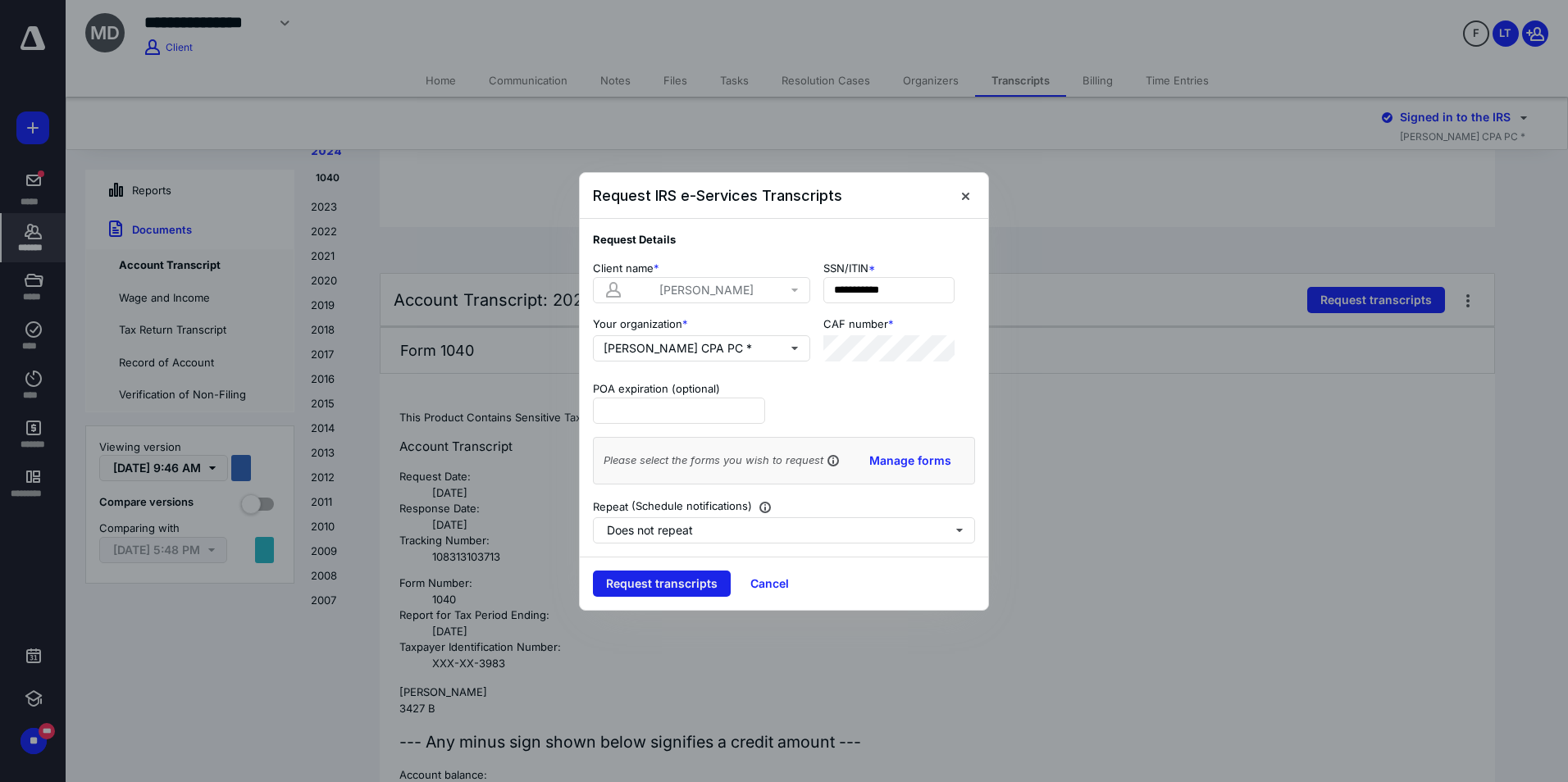 click on "Request transcripts" at bounding box center (662, 584) 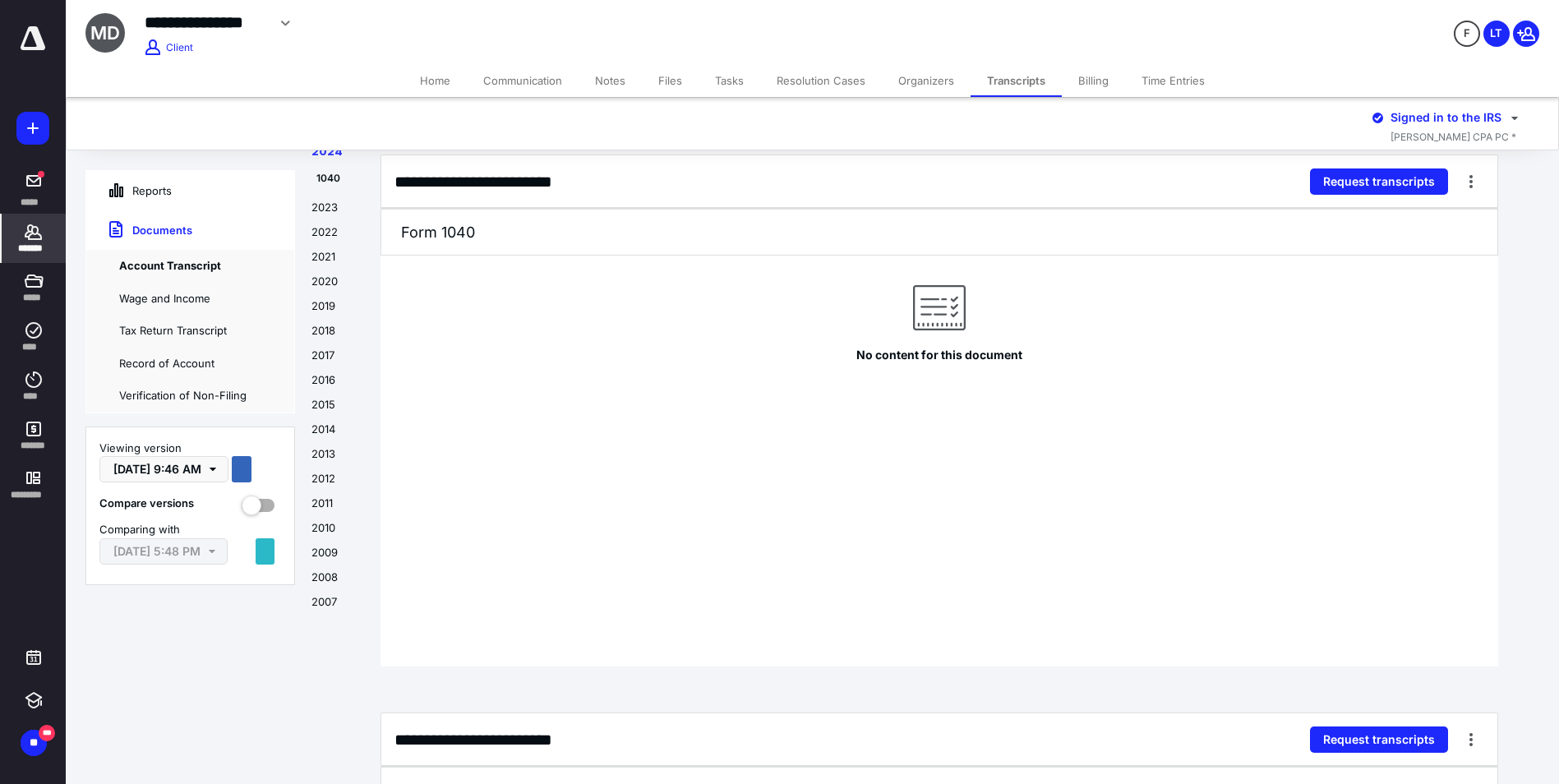 scroll, scrollTop: 0, scrollLeft: 0, axis: both 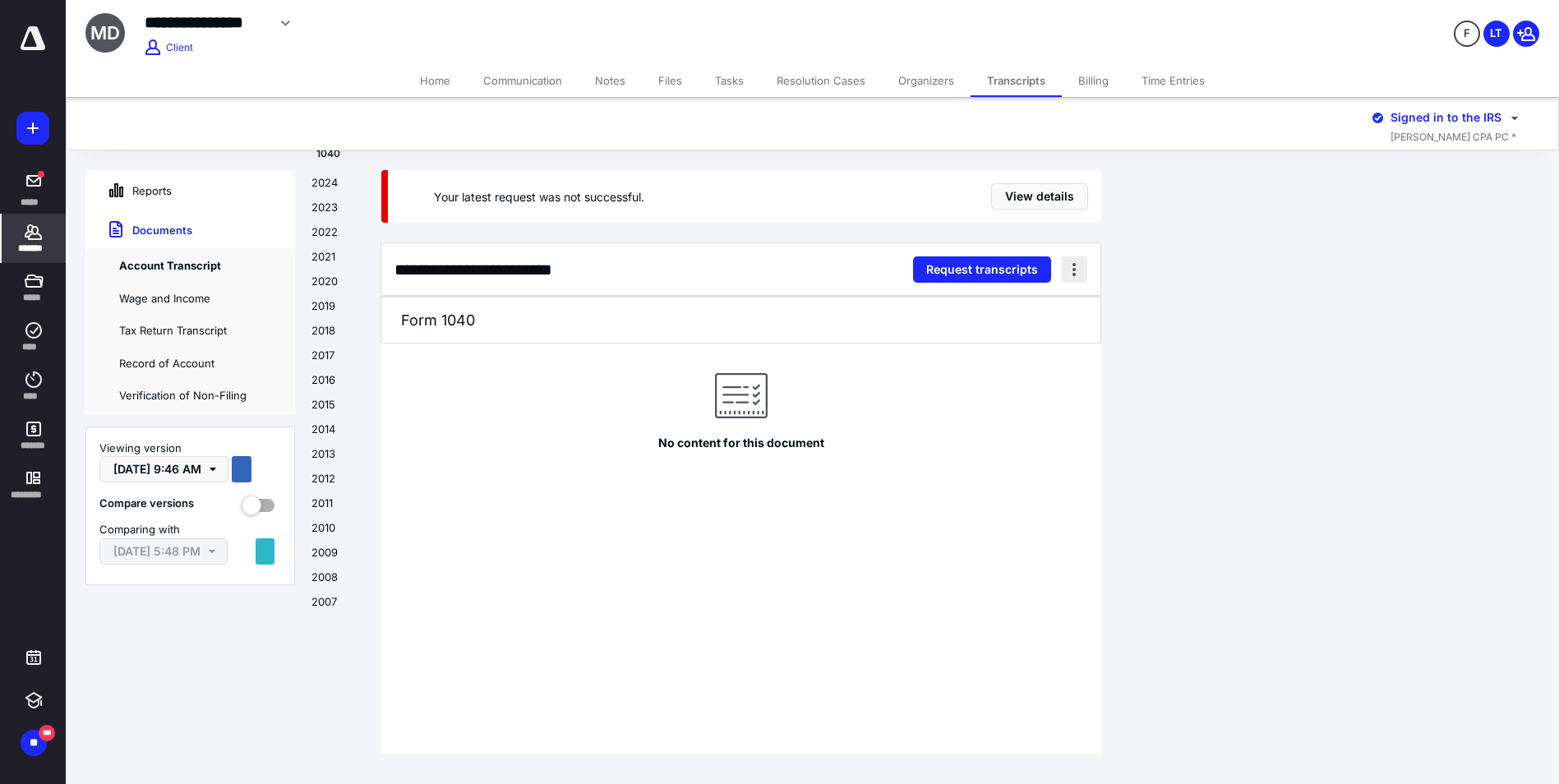 click at bounding box center [1074, 270] 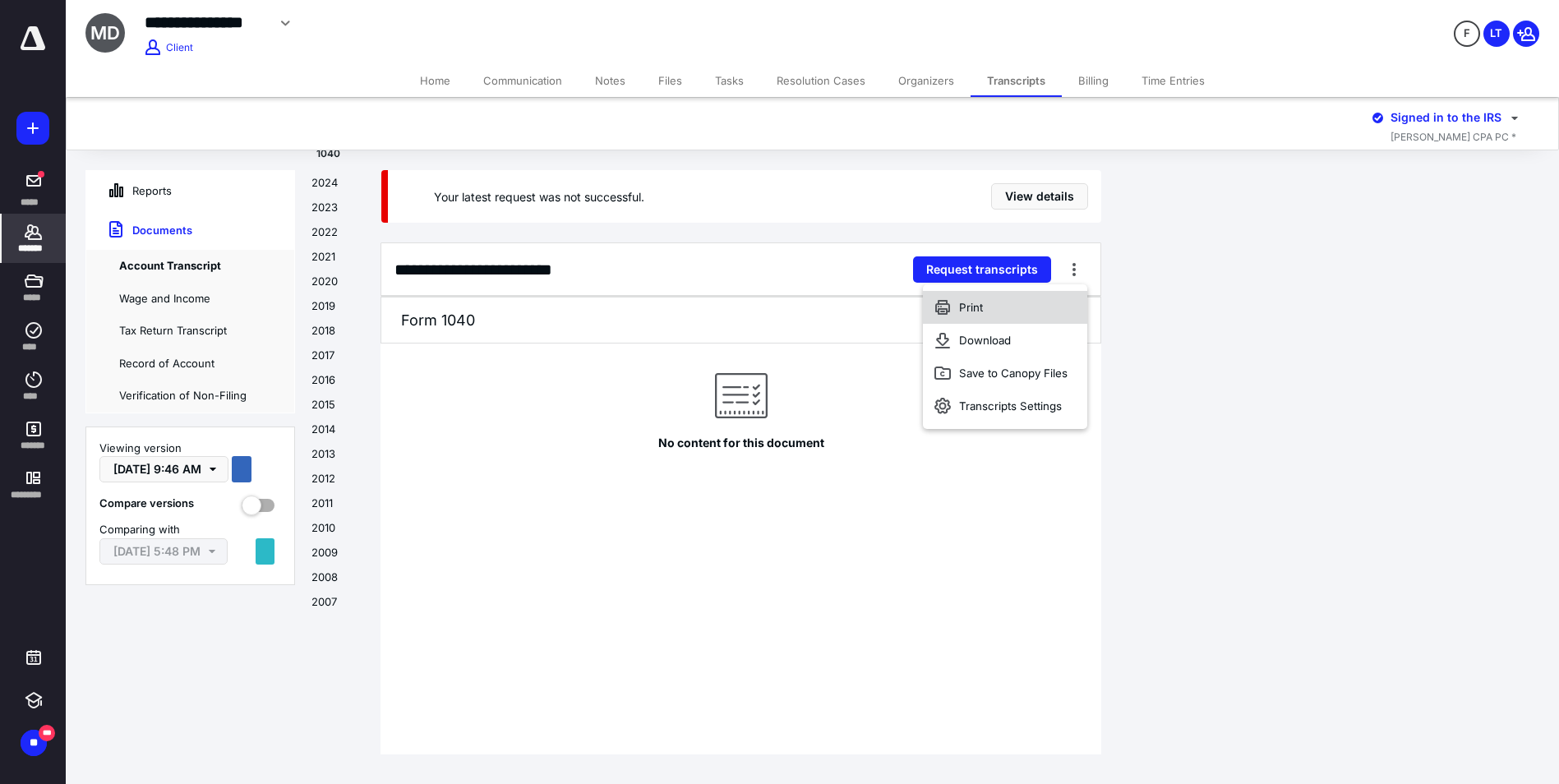 click on "Print" at bounding box center (1005, 307) 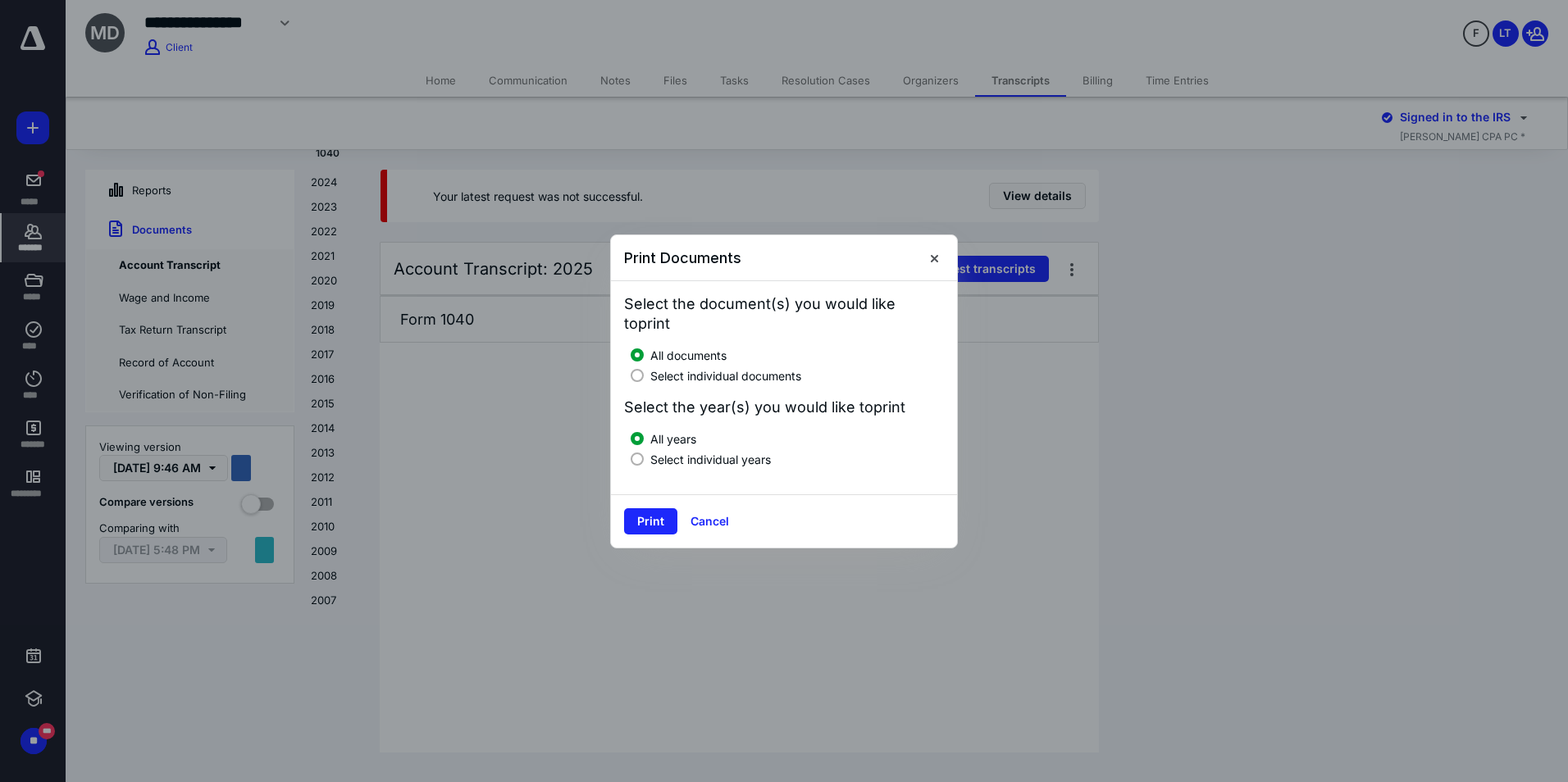 click at bounding box center (637, 375) 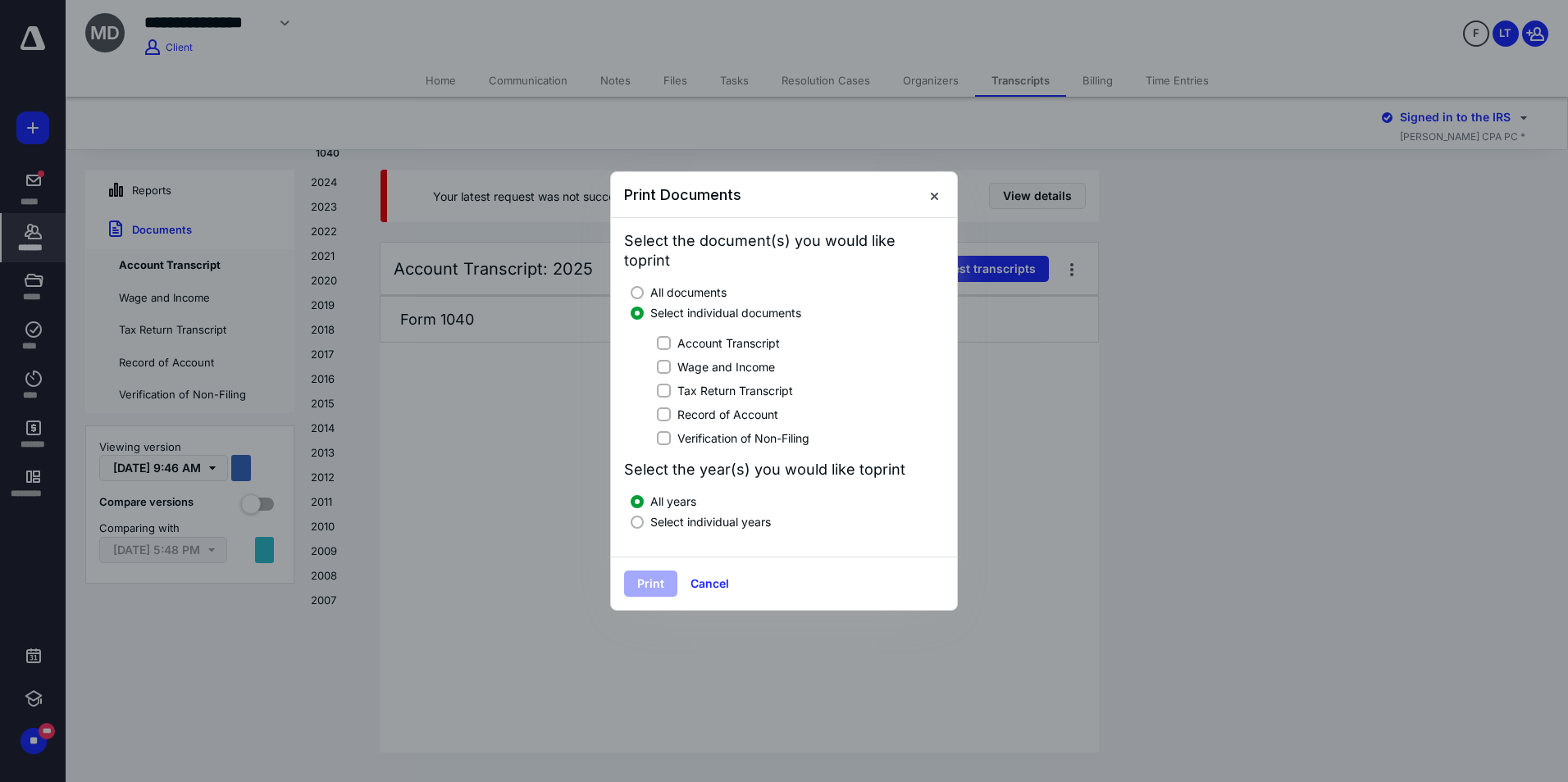 click on "Wage and Income" at bounding box center [663, 366] 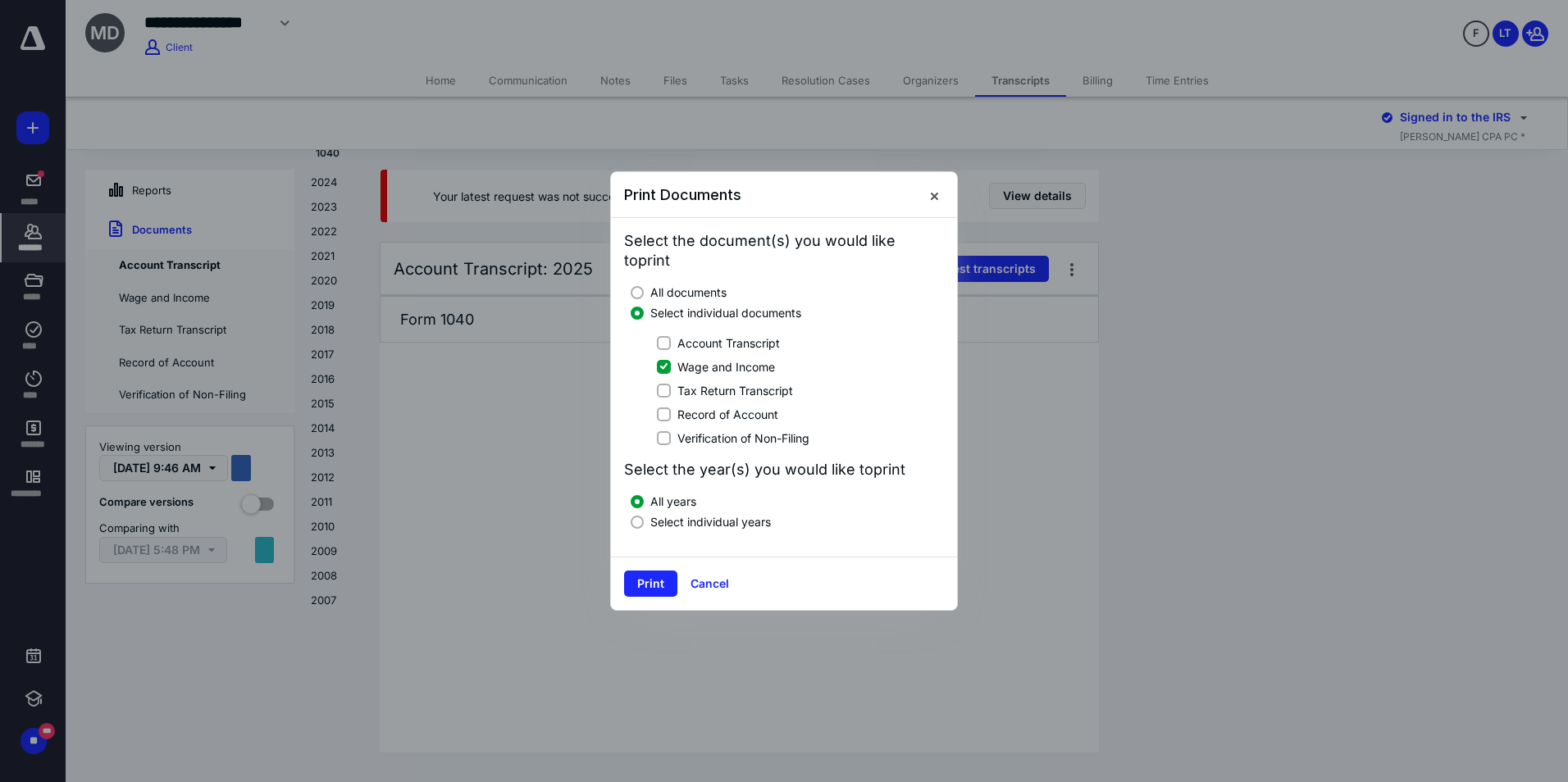 click at bounding box center [637, 522] 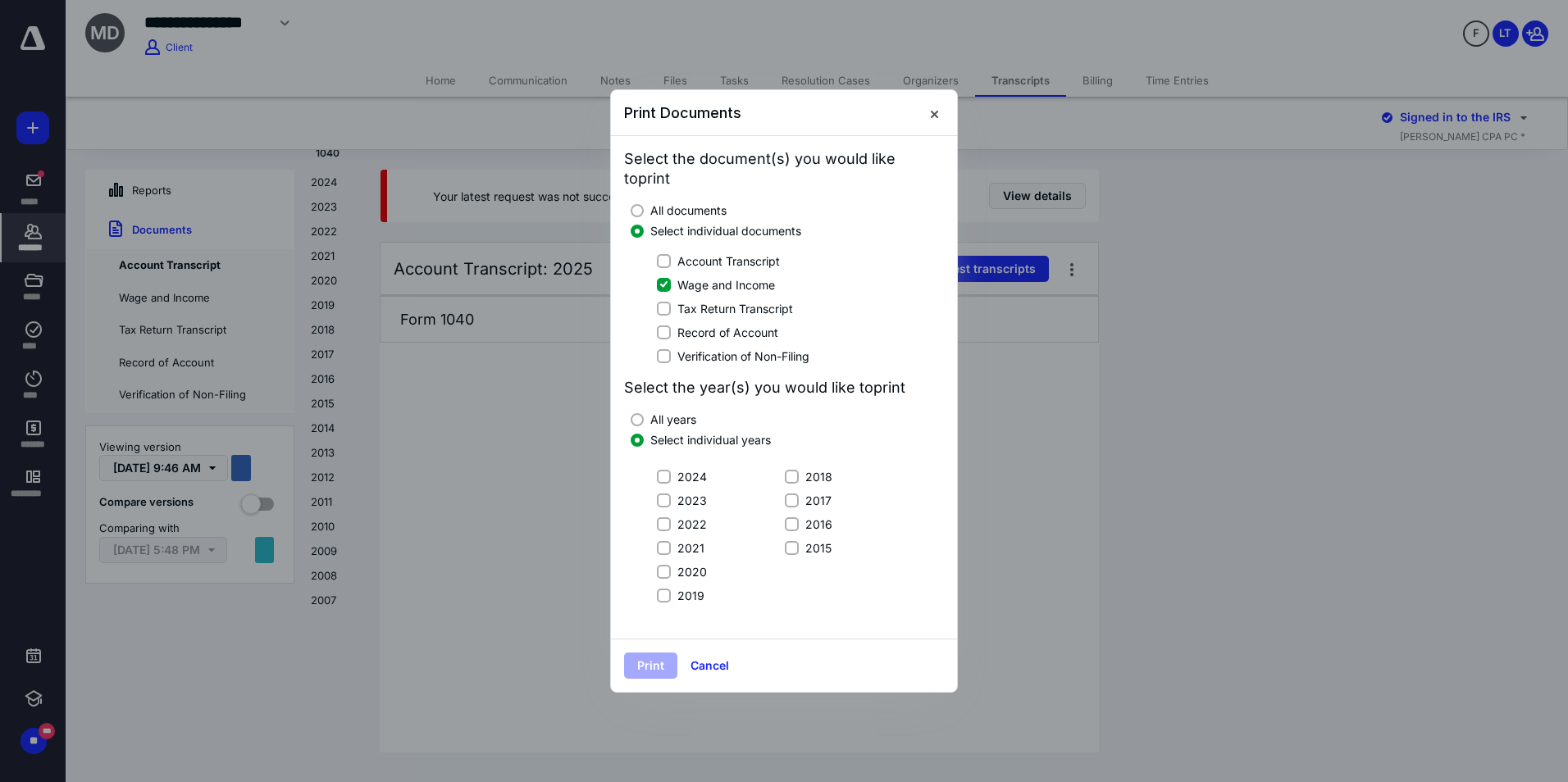 click on "2024" at bounding box center (681, 476) 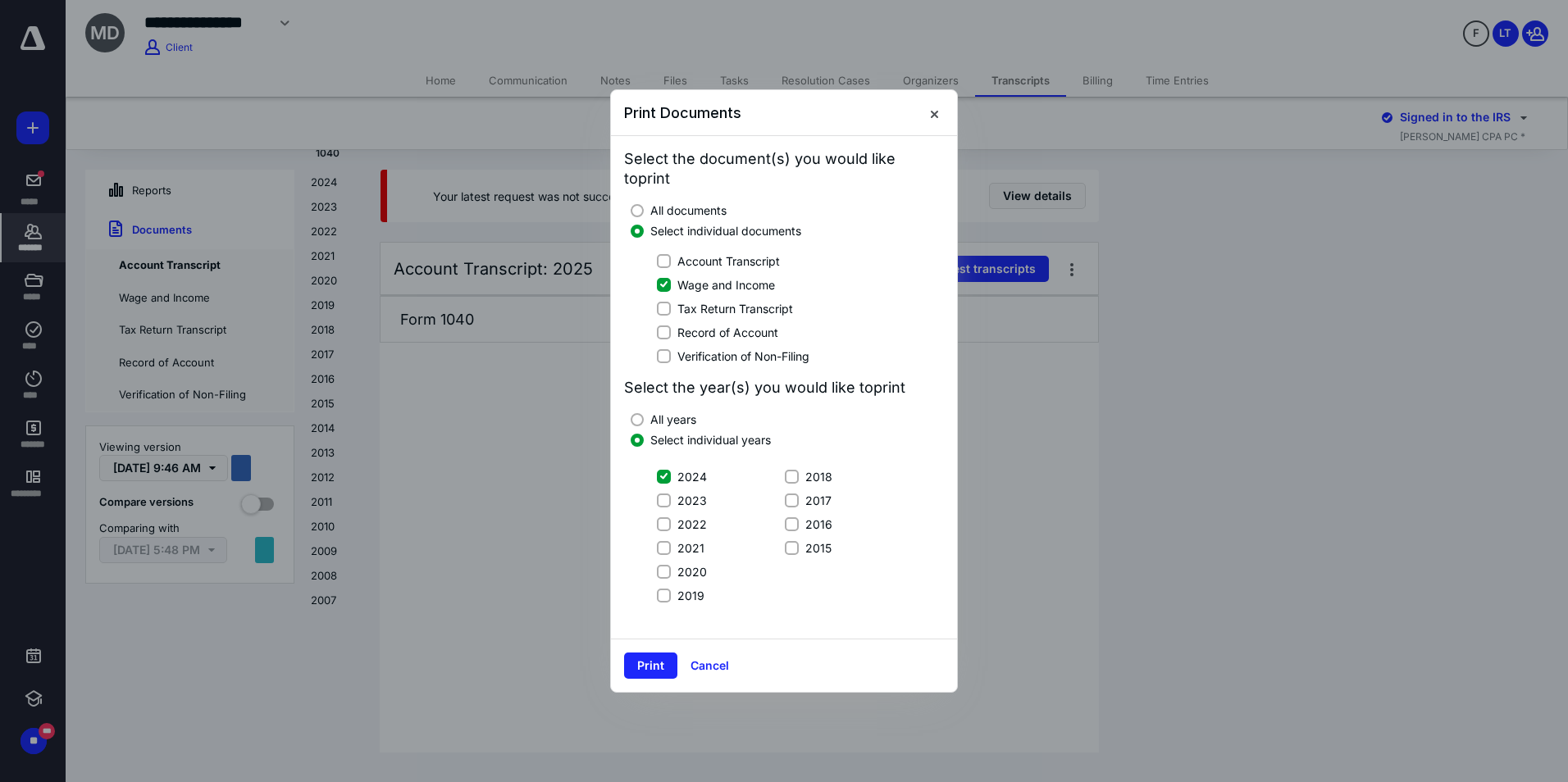 click on "2023" at bounding box center [663, 500] 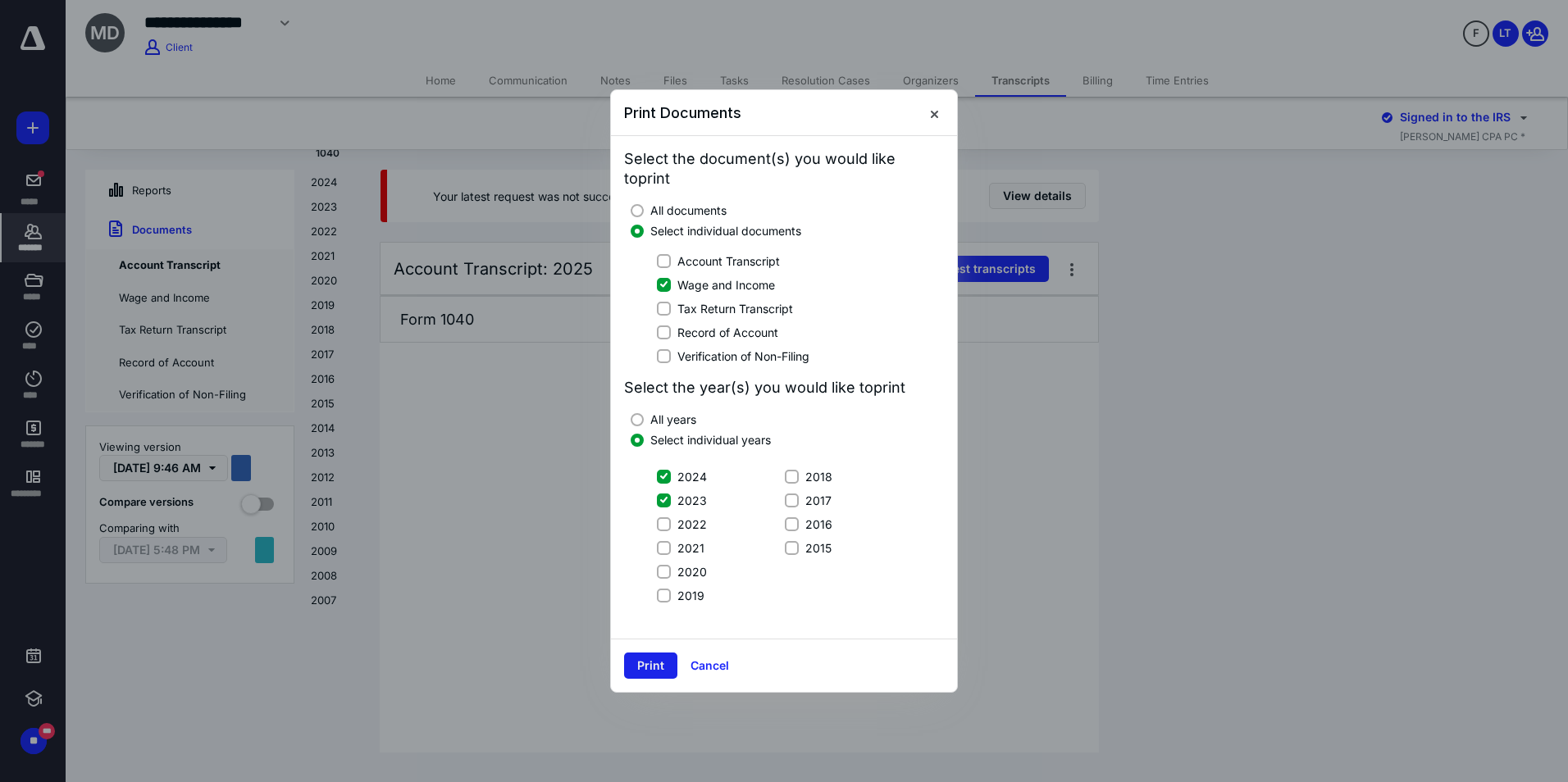 click on "Print" at bounding box center (650, 666) 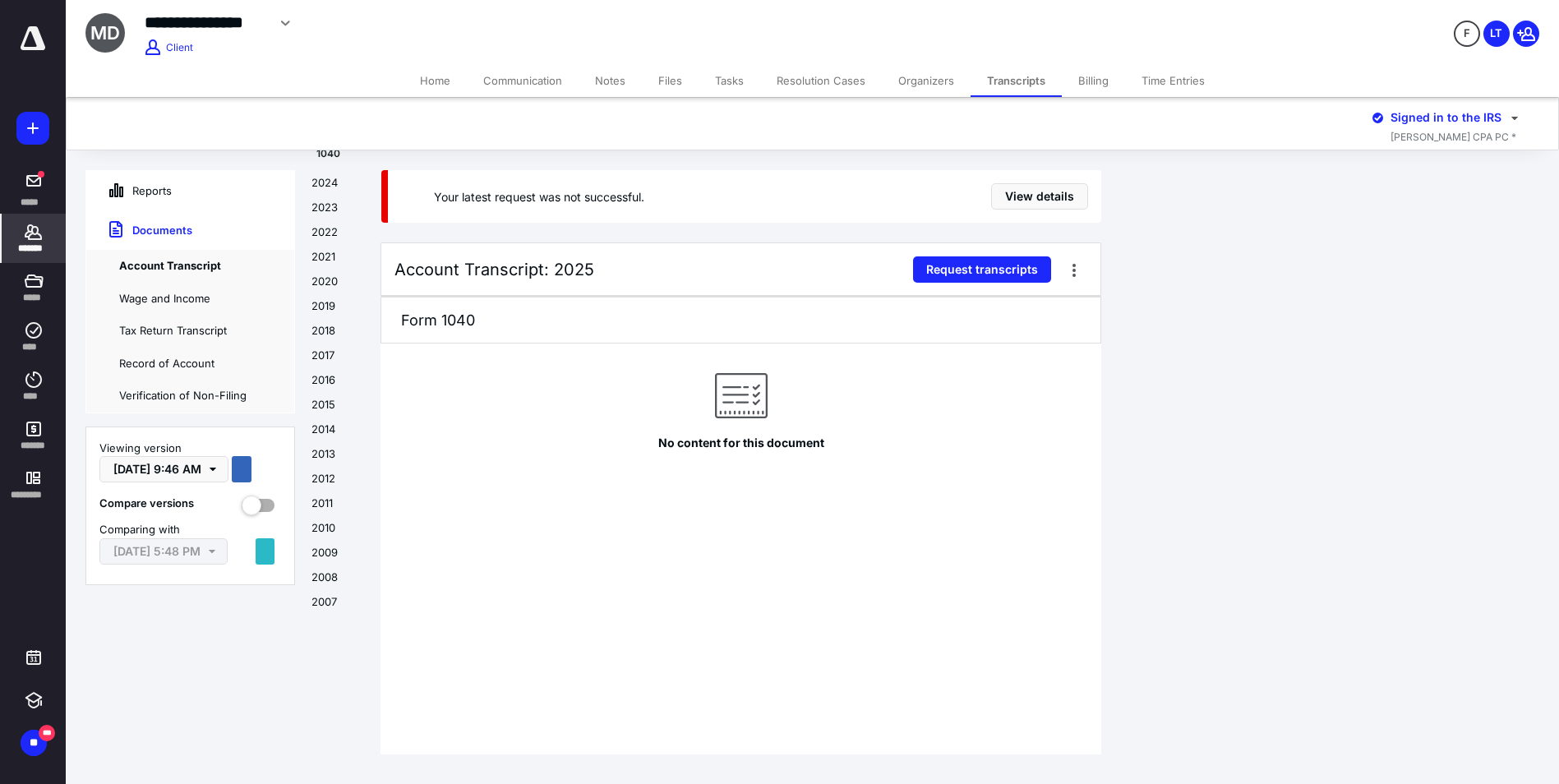 click on "Transcripts" at bounding box center [1016, 81] 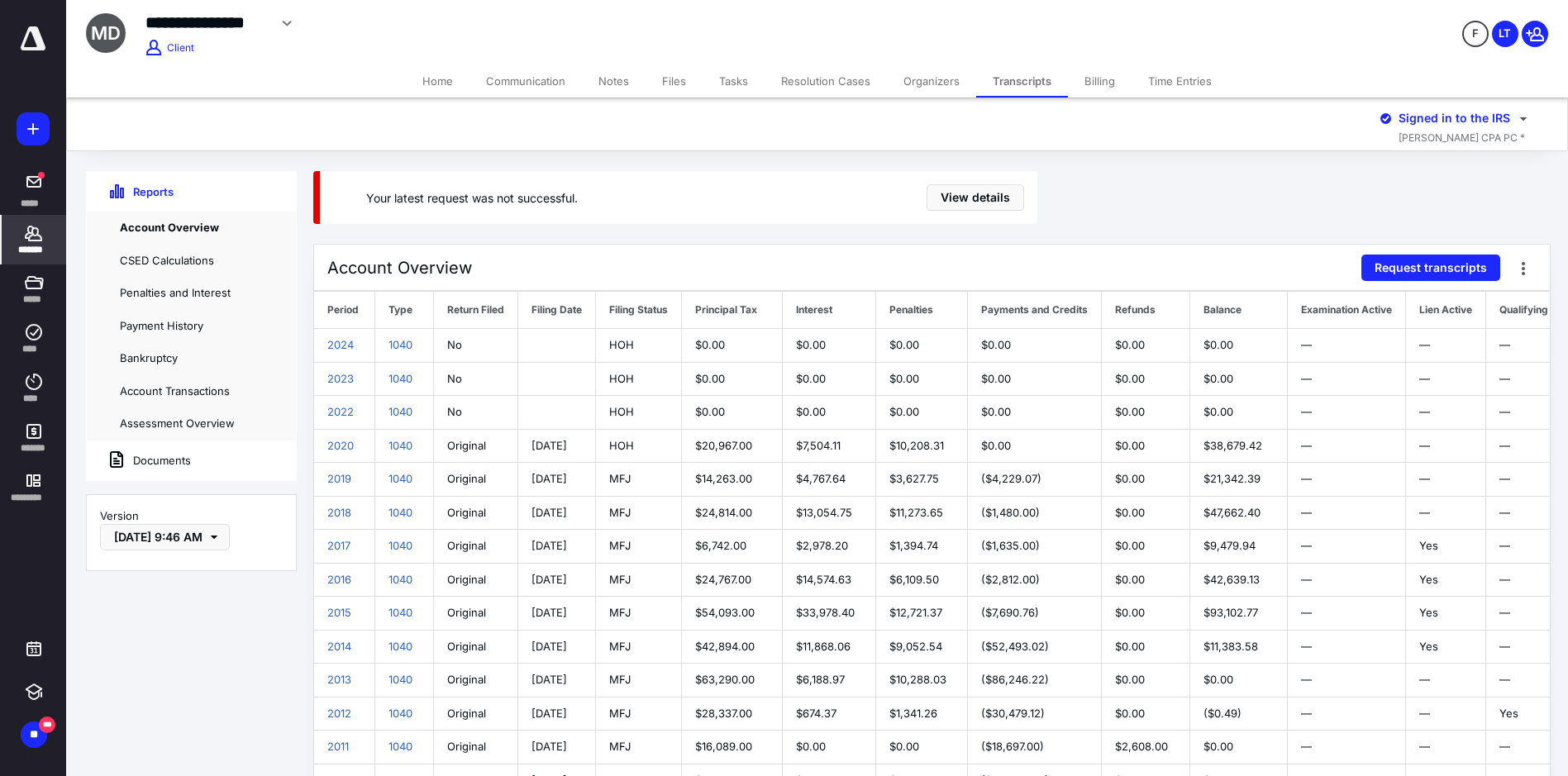 click 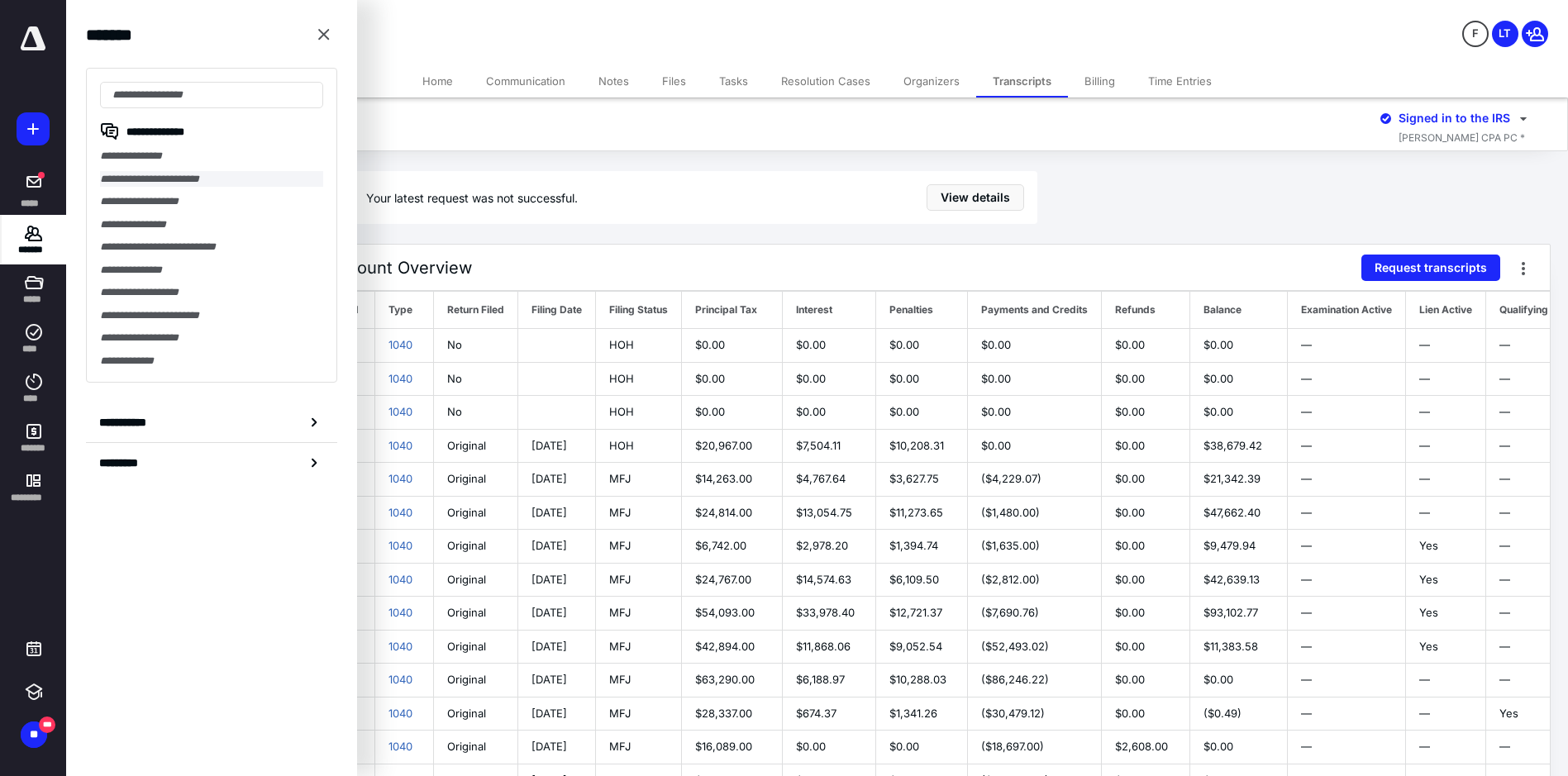 click on "**********" at bounding box center (212, 179) 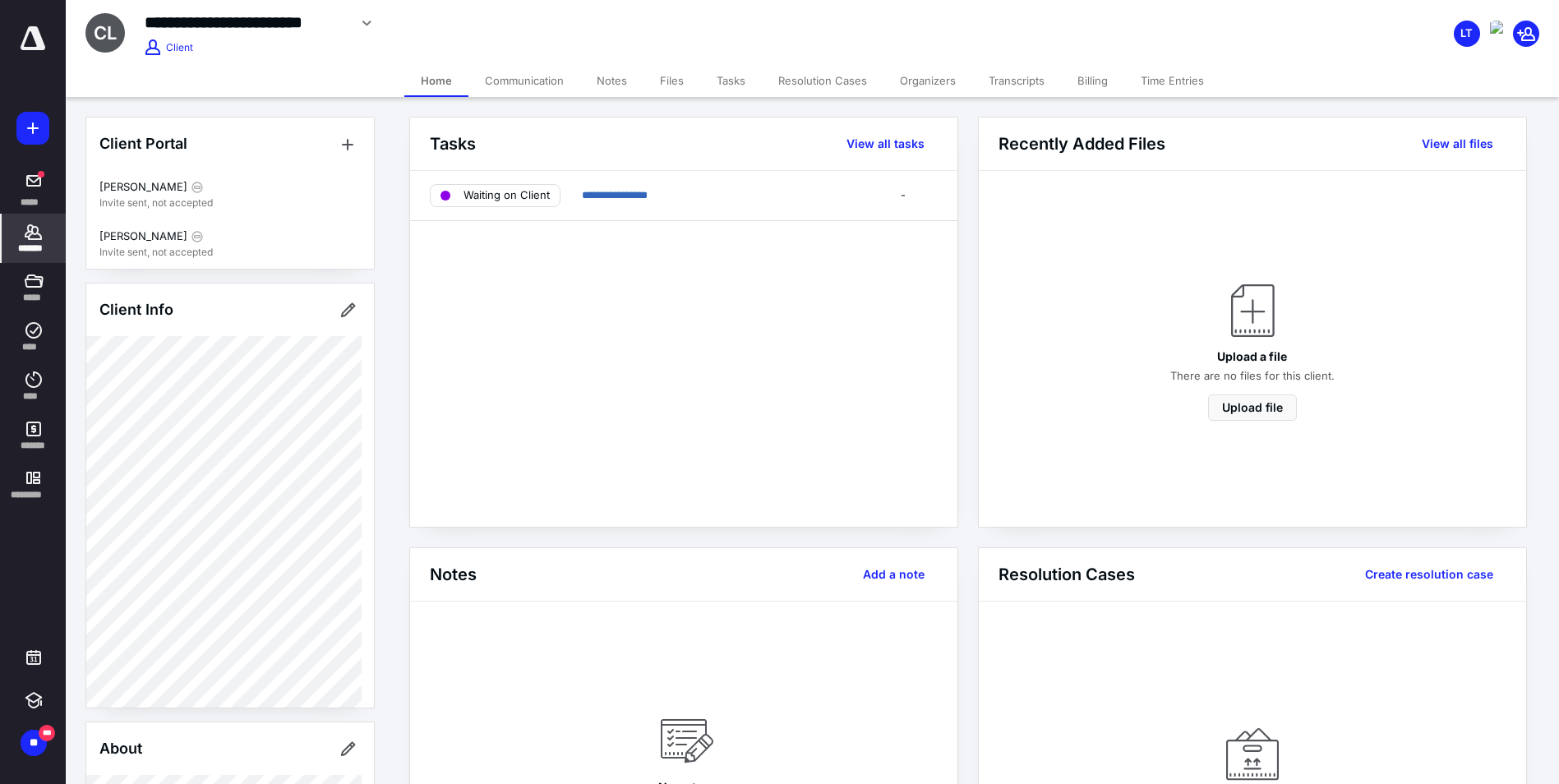 click on "Transcripts" at bounding box center [1017, 81] 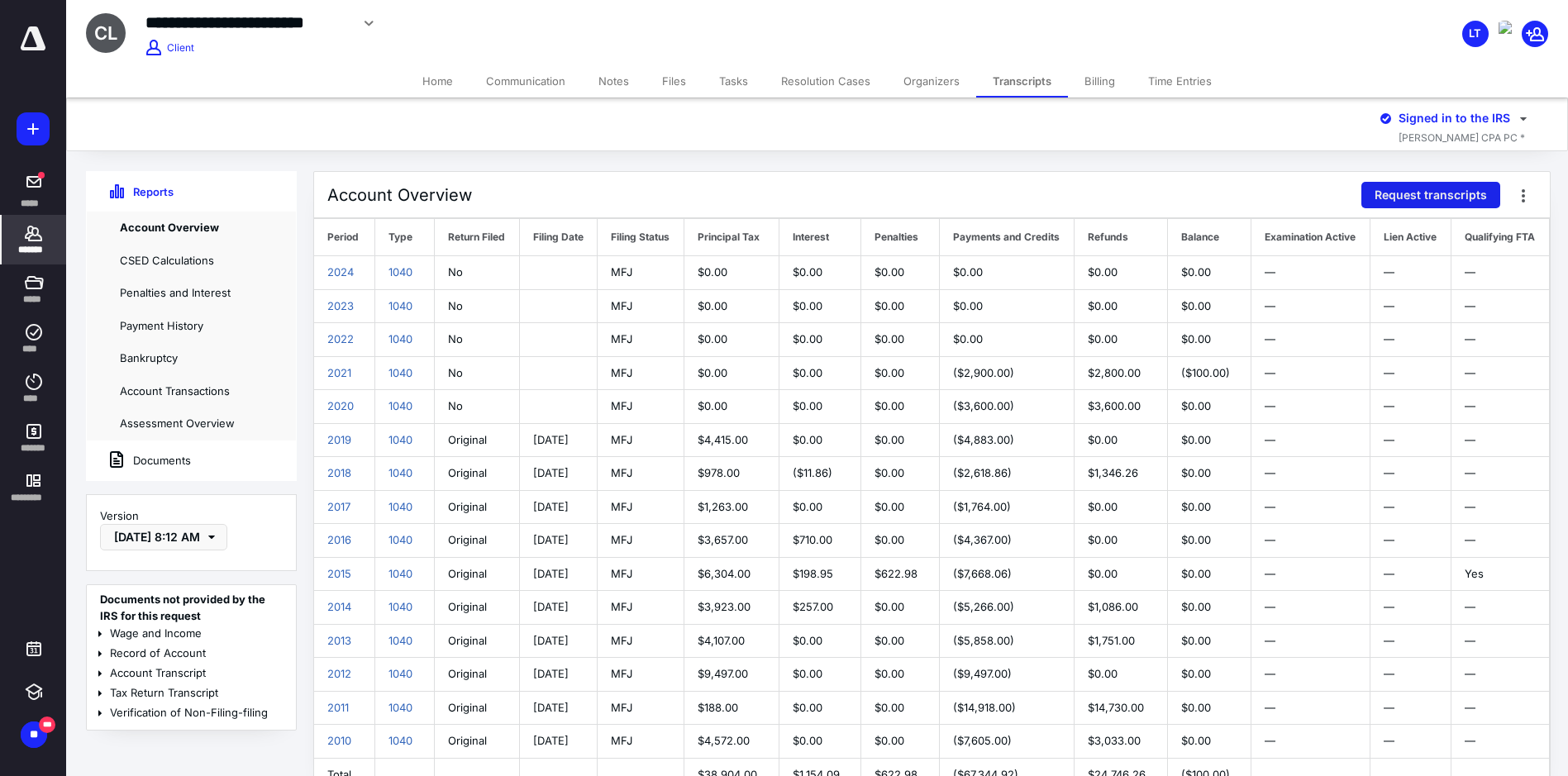 click on "Request transcripts" at bounding box center [1431, 195] 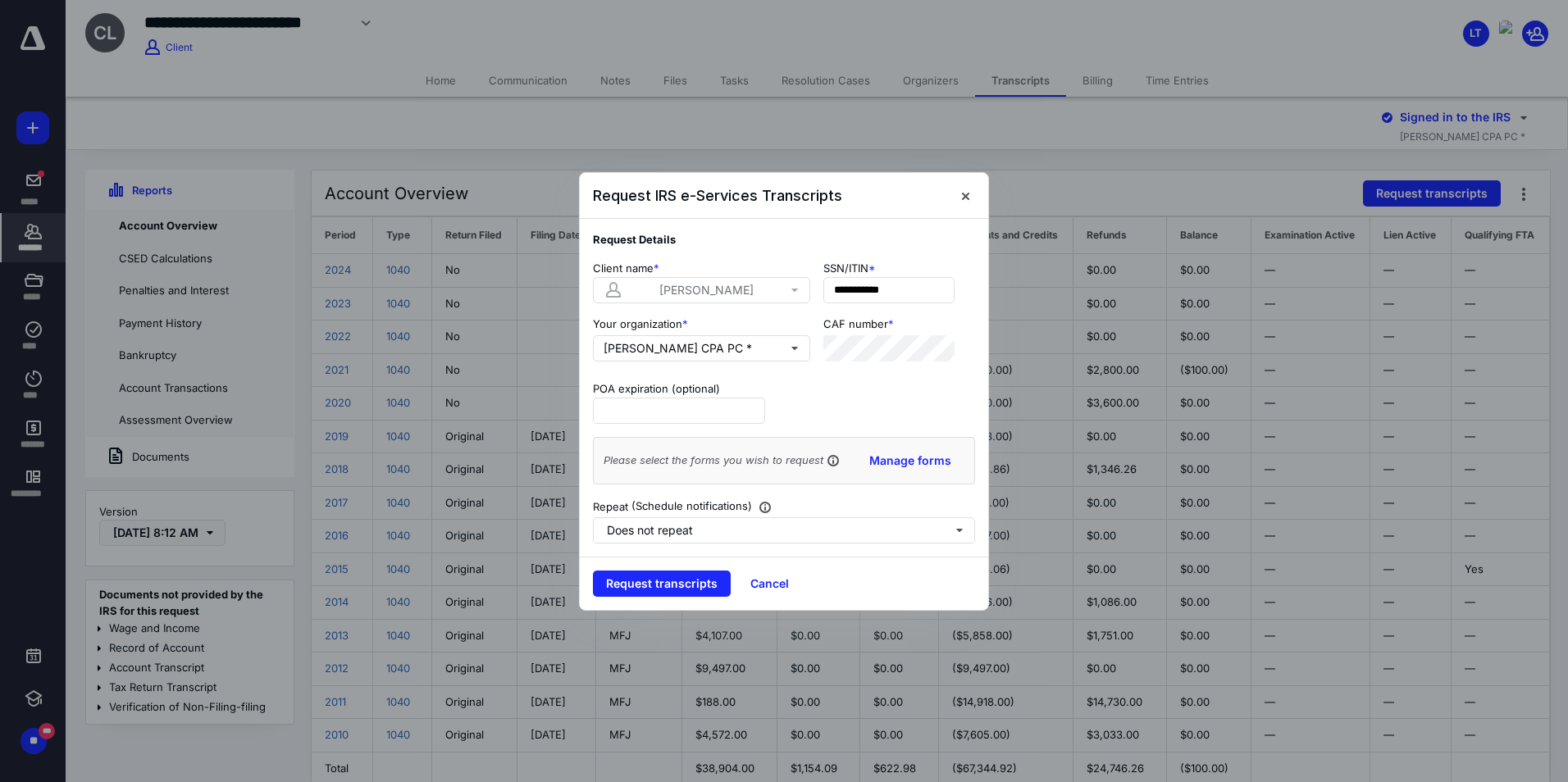 click 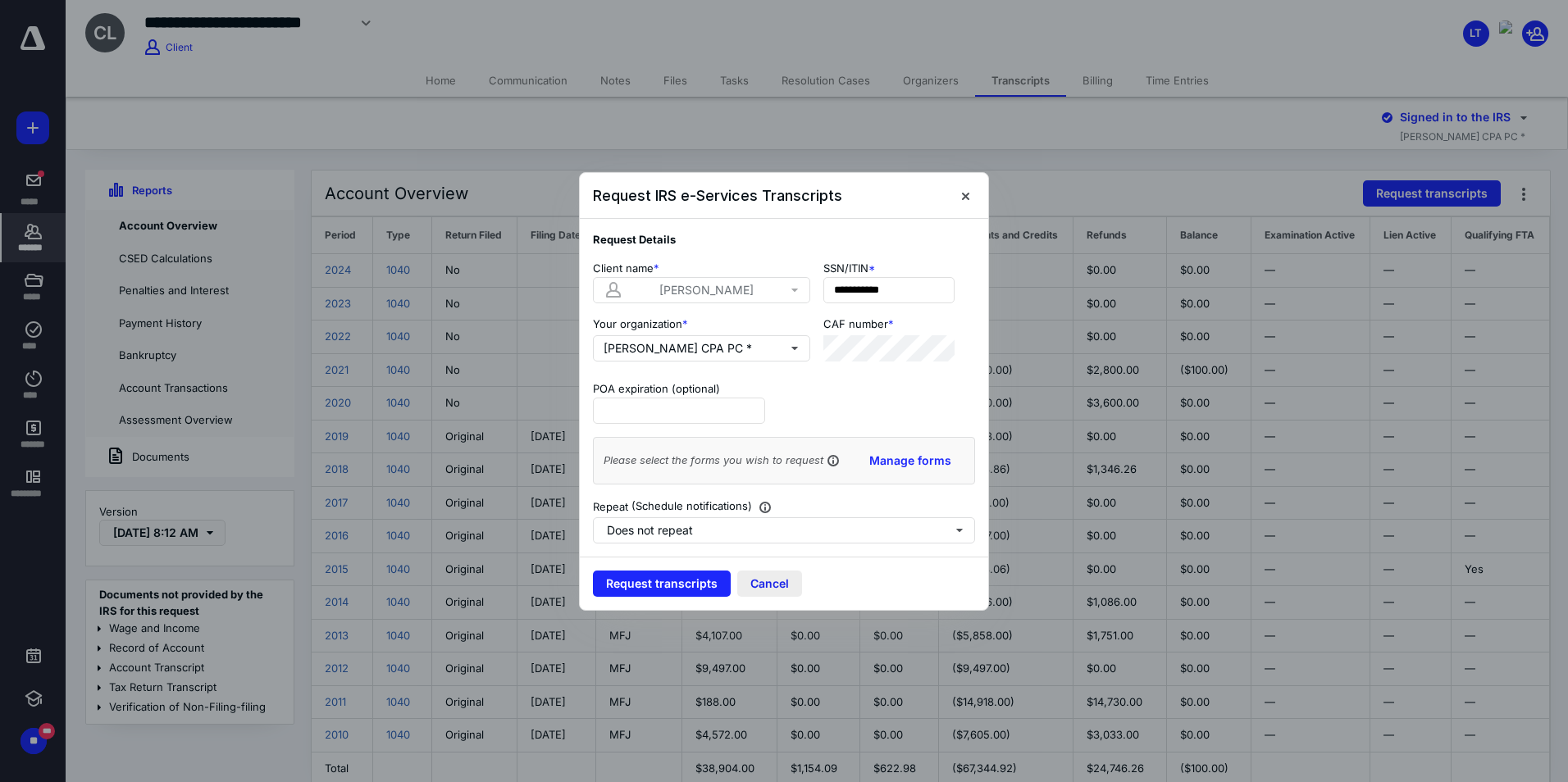 click on "Cancel" at bounding box center [769, 584] 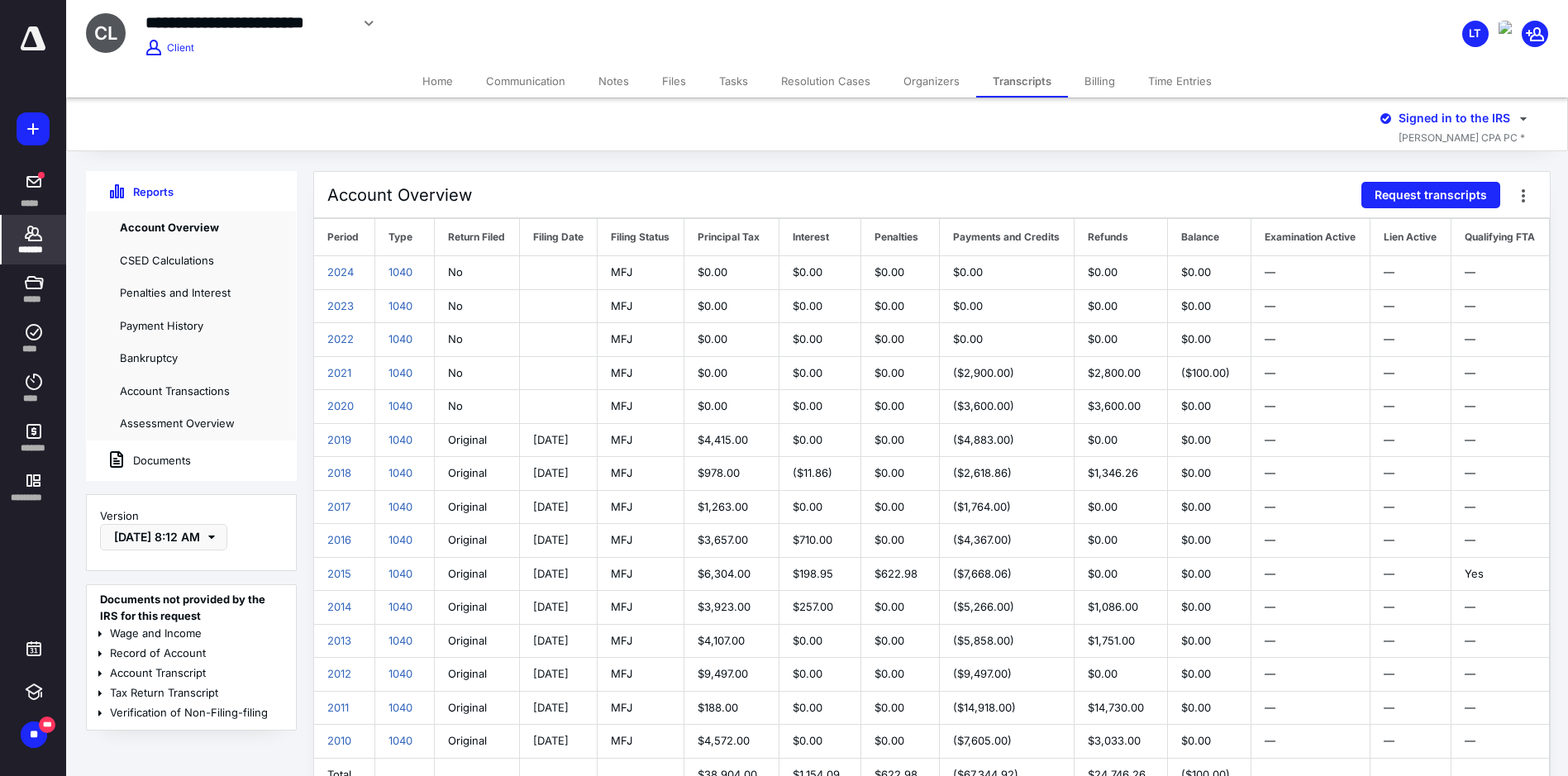 click 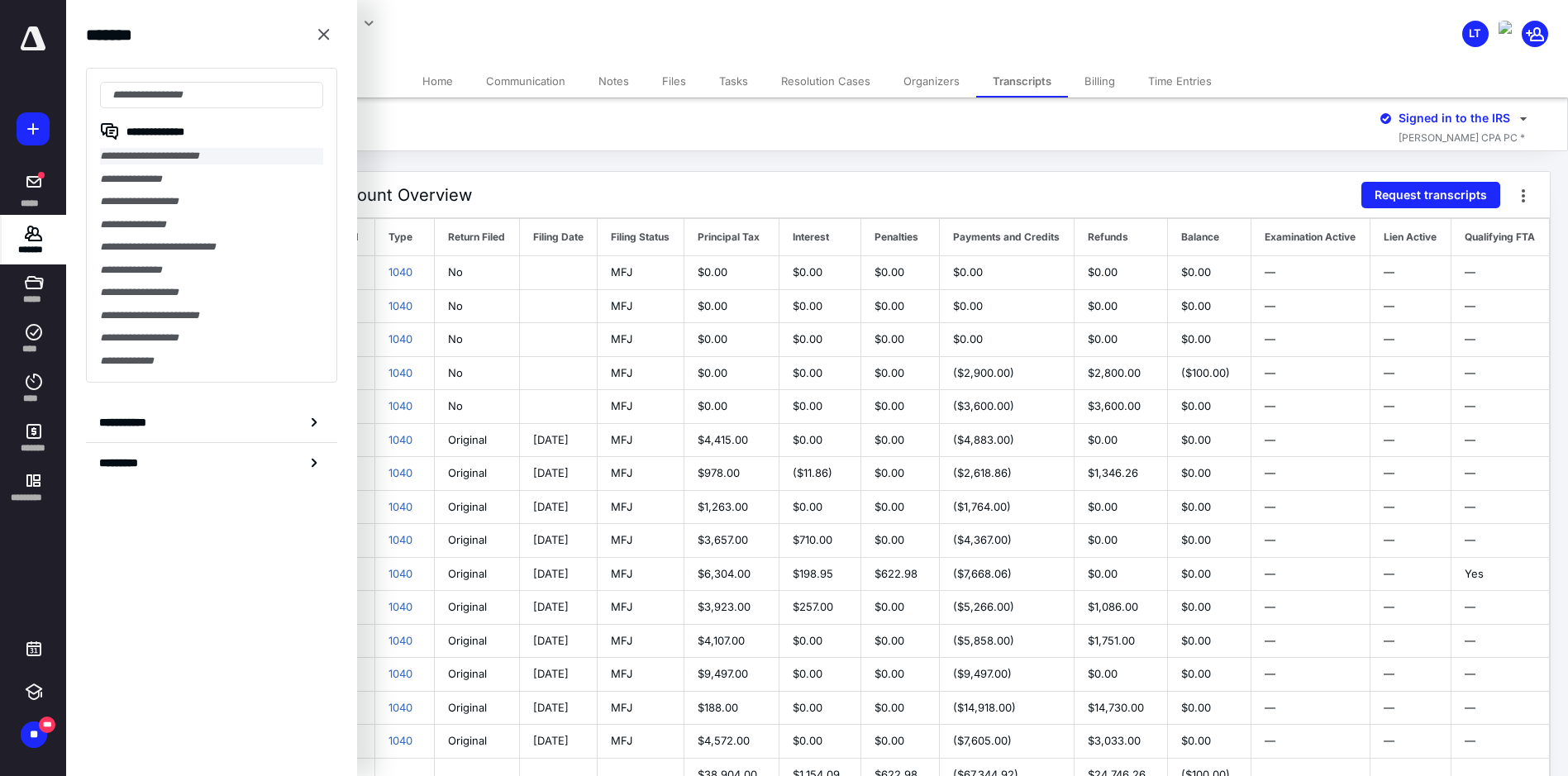 click on "**********" at bounding box center [212, 156] 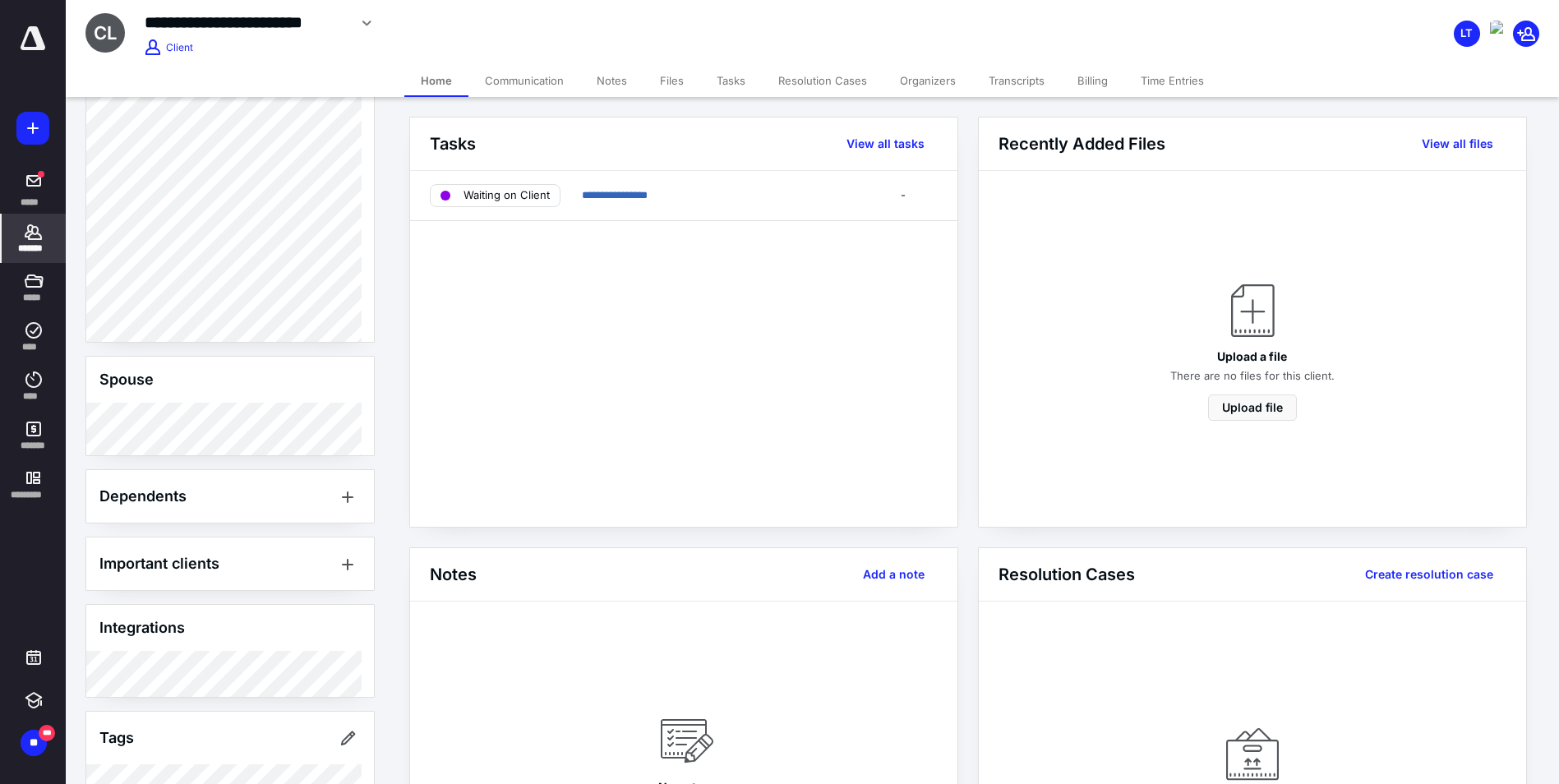 scroll, scrollTop: 822, scrollLeft: 0, axis: vertical 